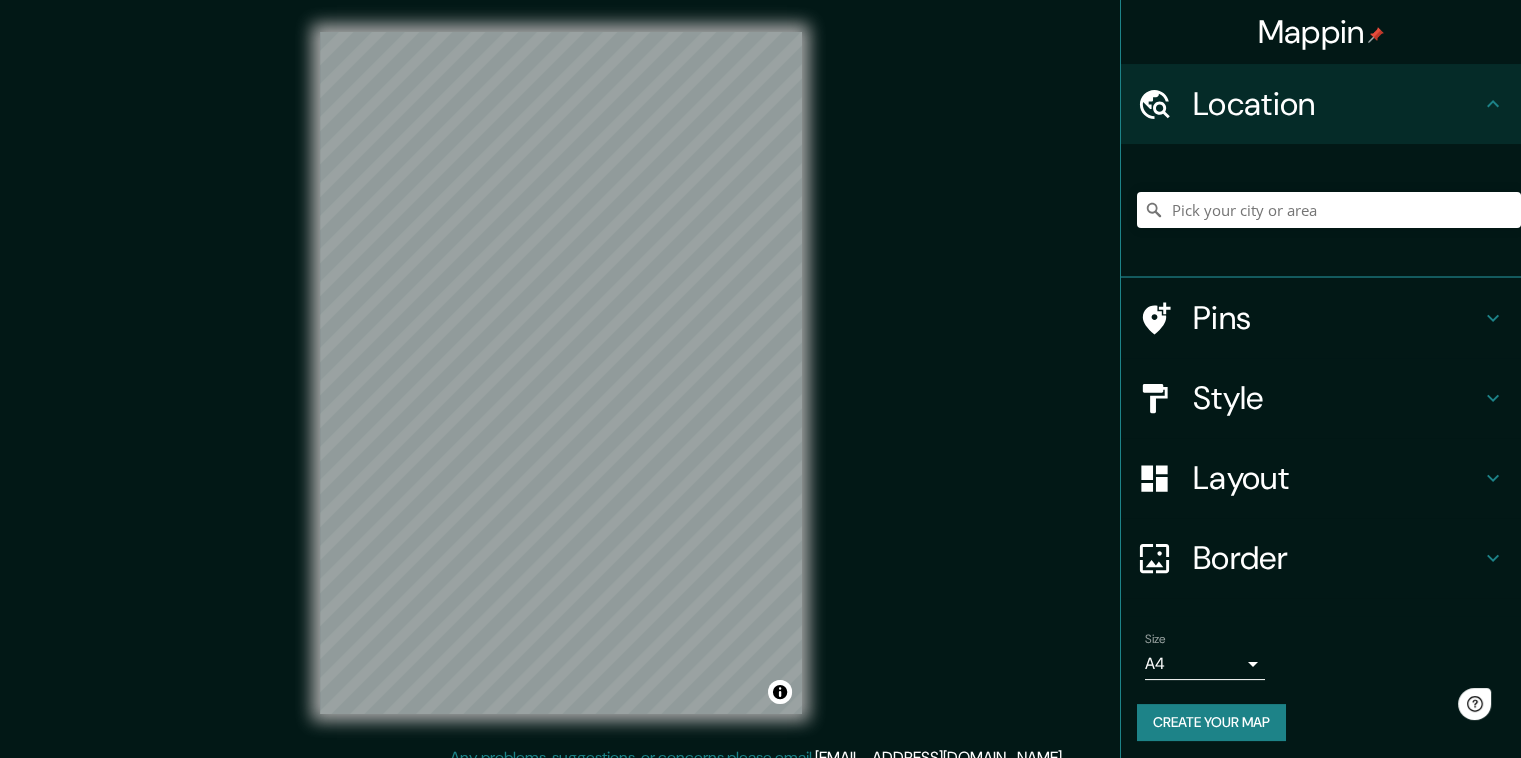 scroll, scrollTop: 0, scrollLeft: 0, axis: both 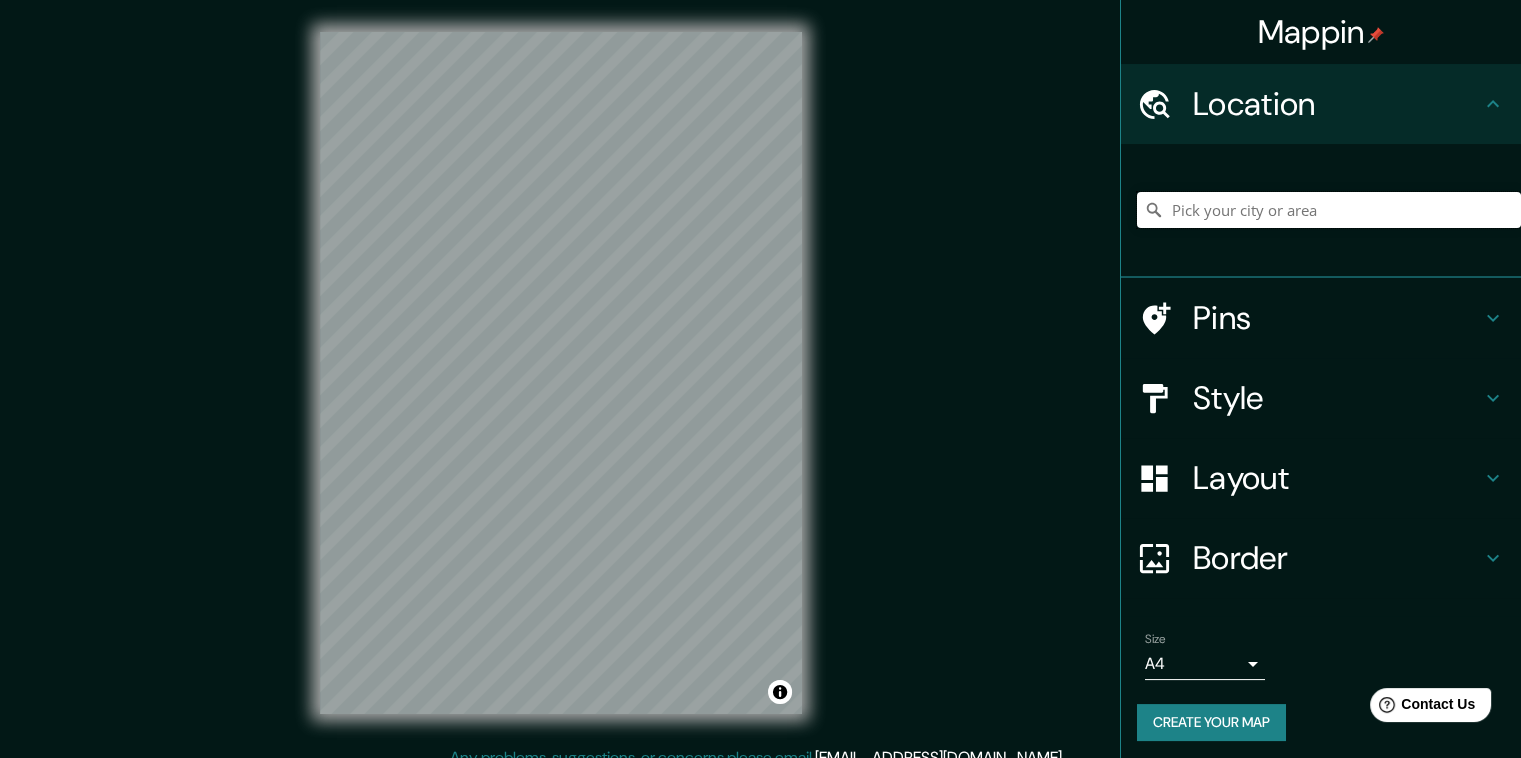 click at bounding box center (1329, 210) 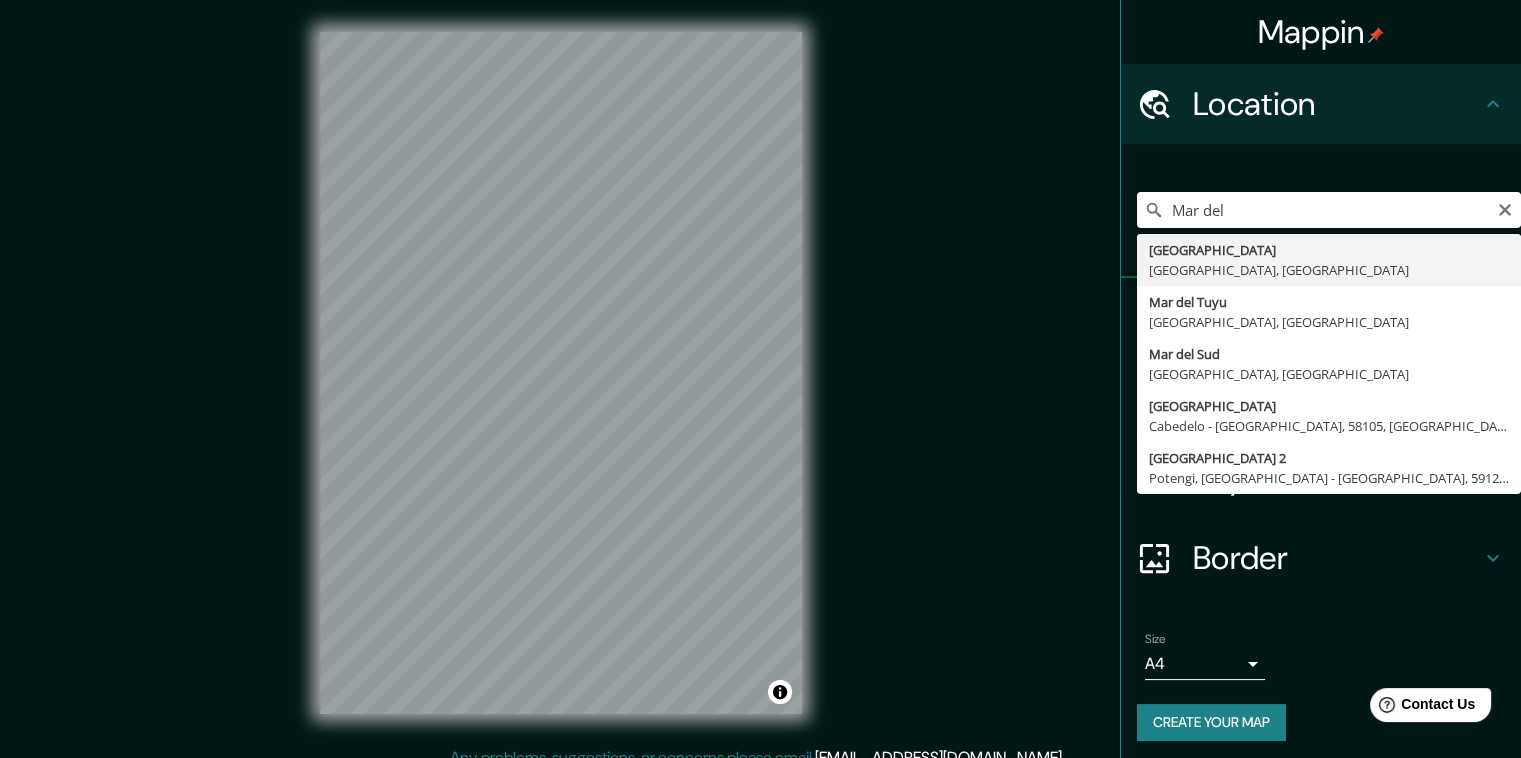 type on "[GEOGRAPHIC_DATA], [GEOGRAPHIC_DATA], [GEOGRAPHIC_DATA]" 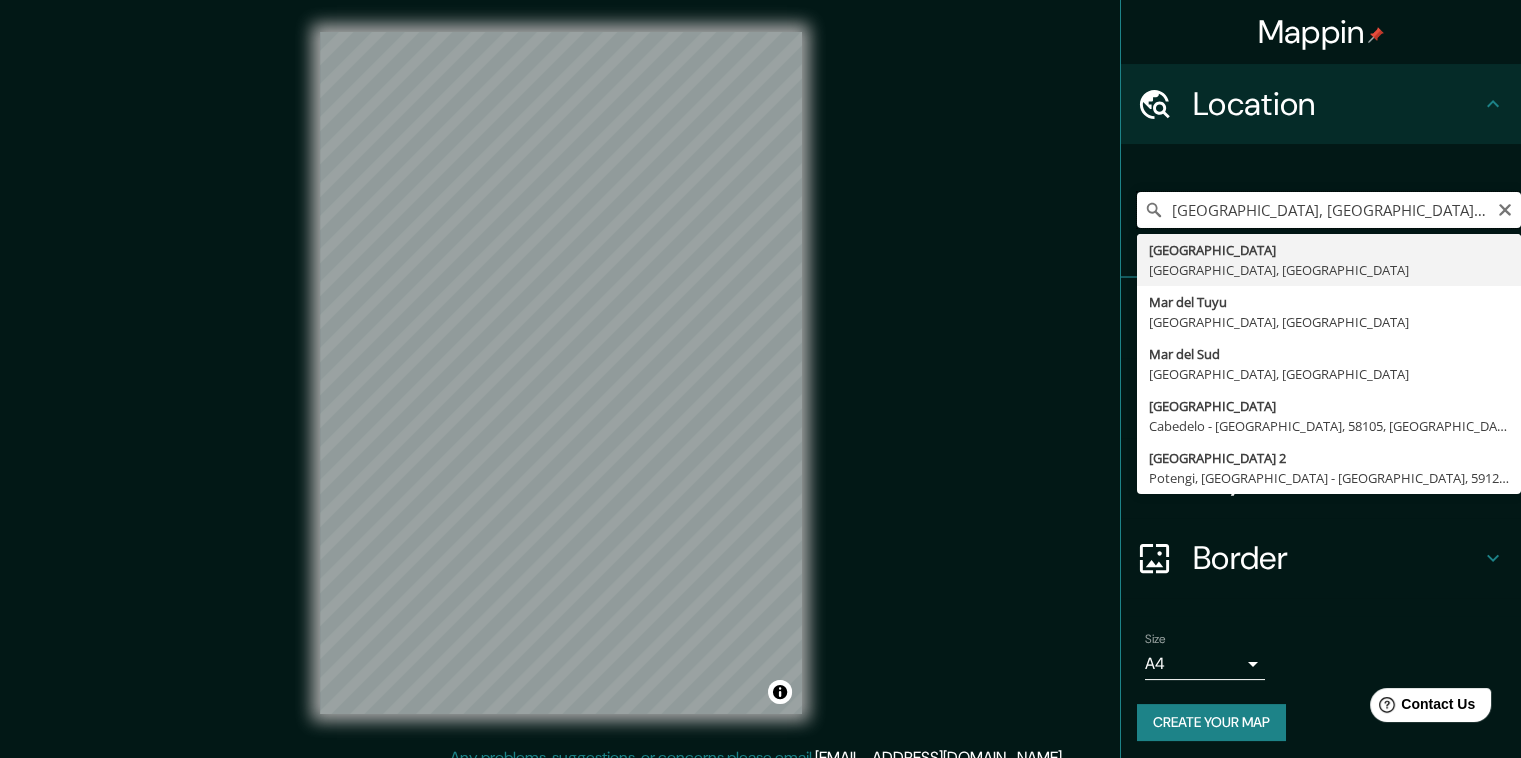 scroll, scrollTop: 0, scrollLeft: 0, axis: both 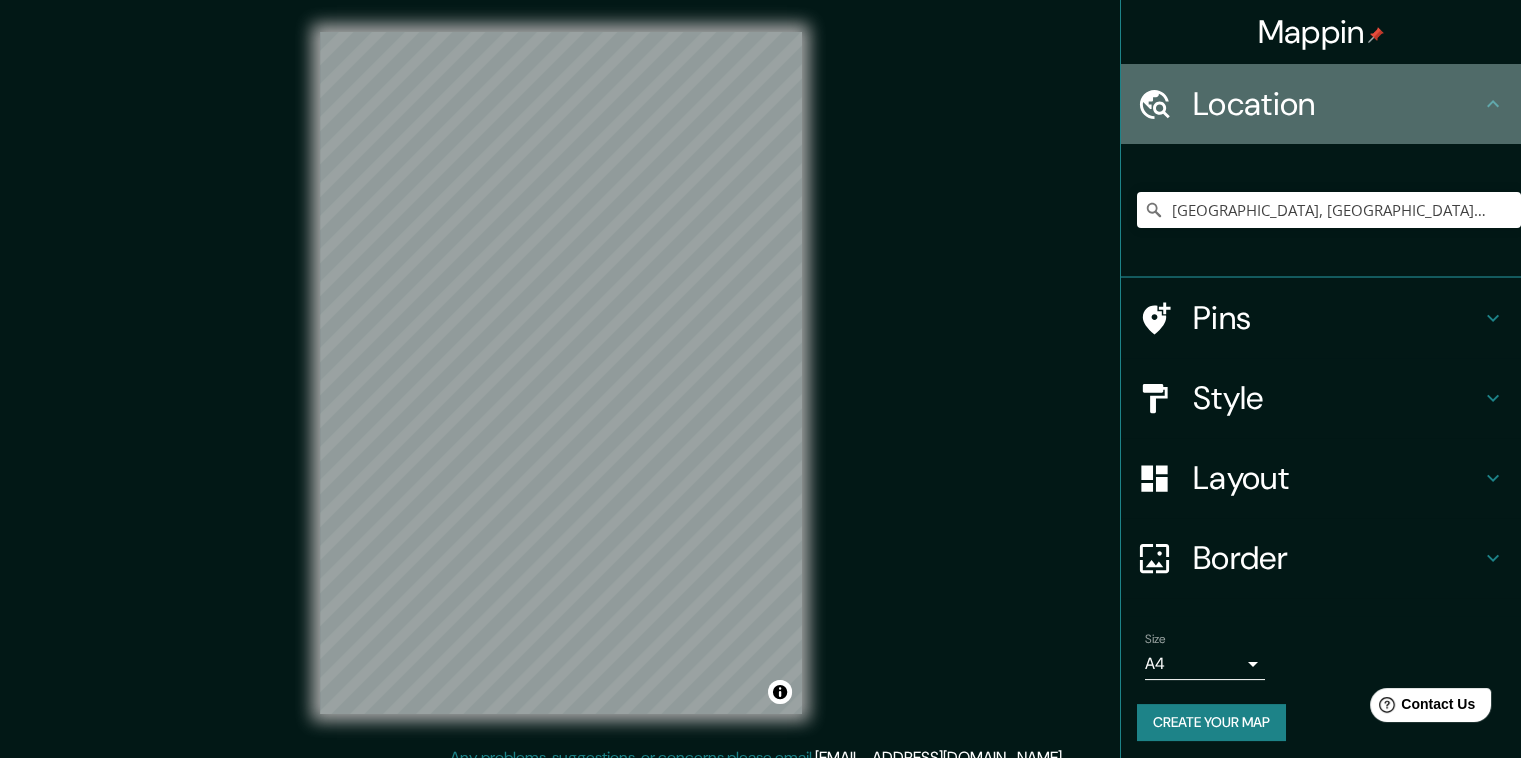 click 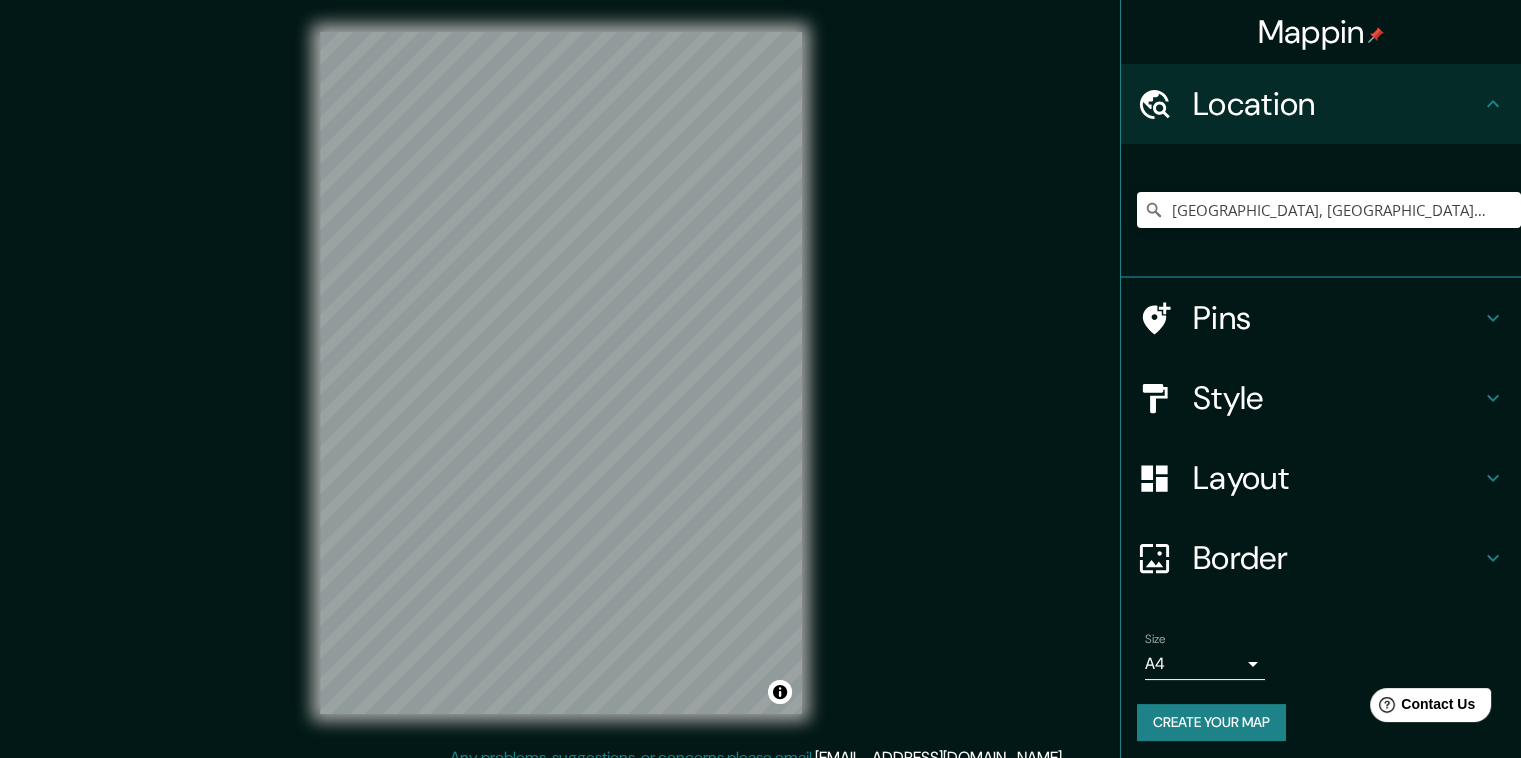 click 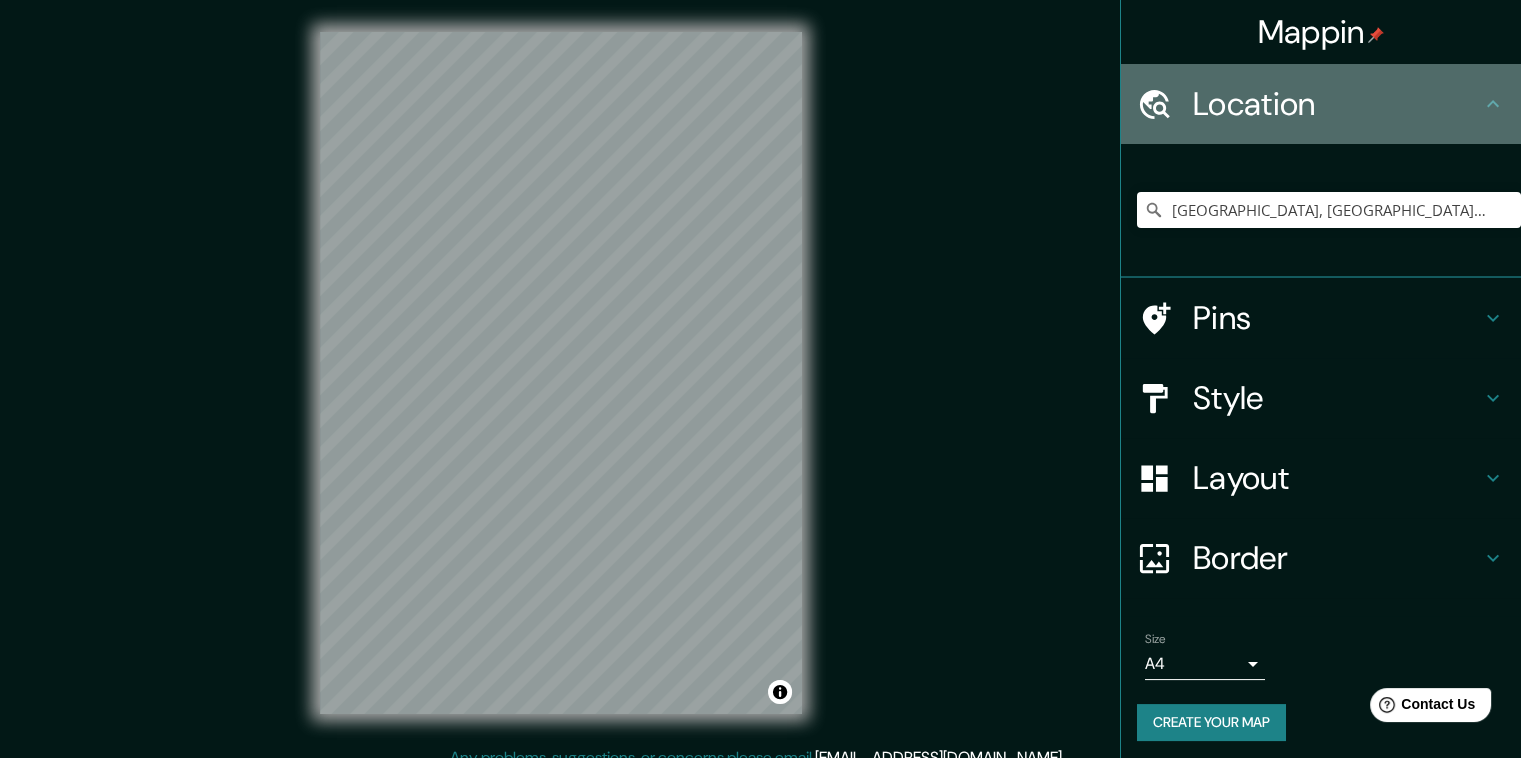 click 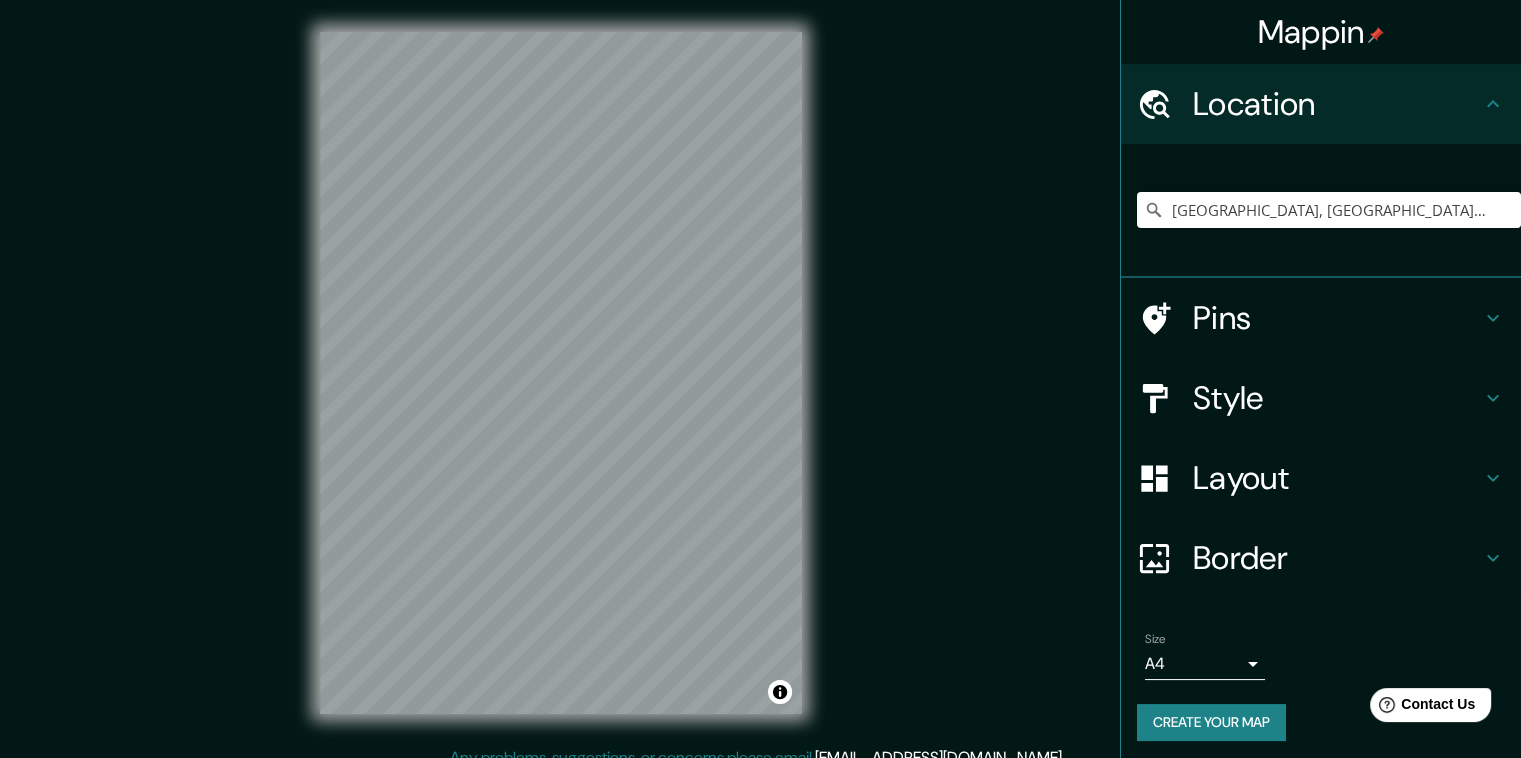 click on "Pins" at bounding box center (1337, 318) 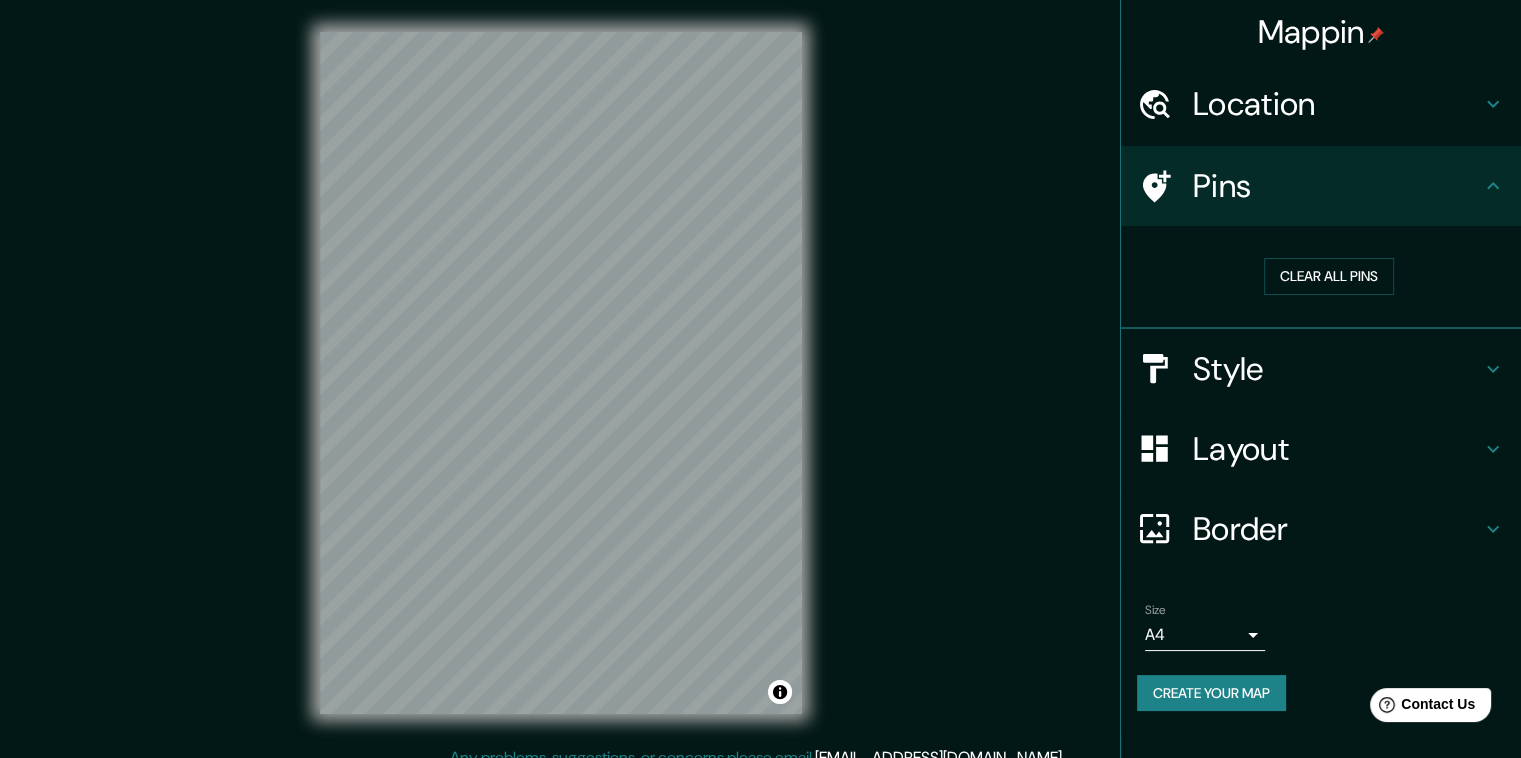 click on "Pins" at bounding box center [1337, 186] 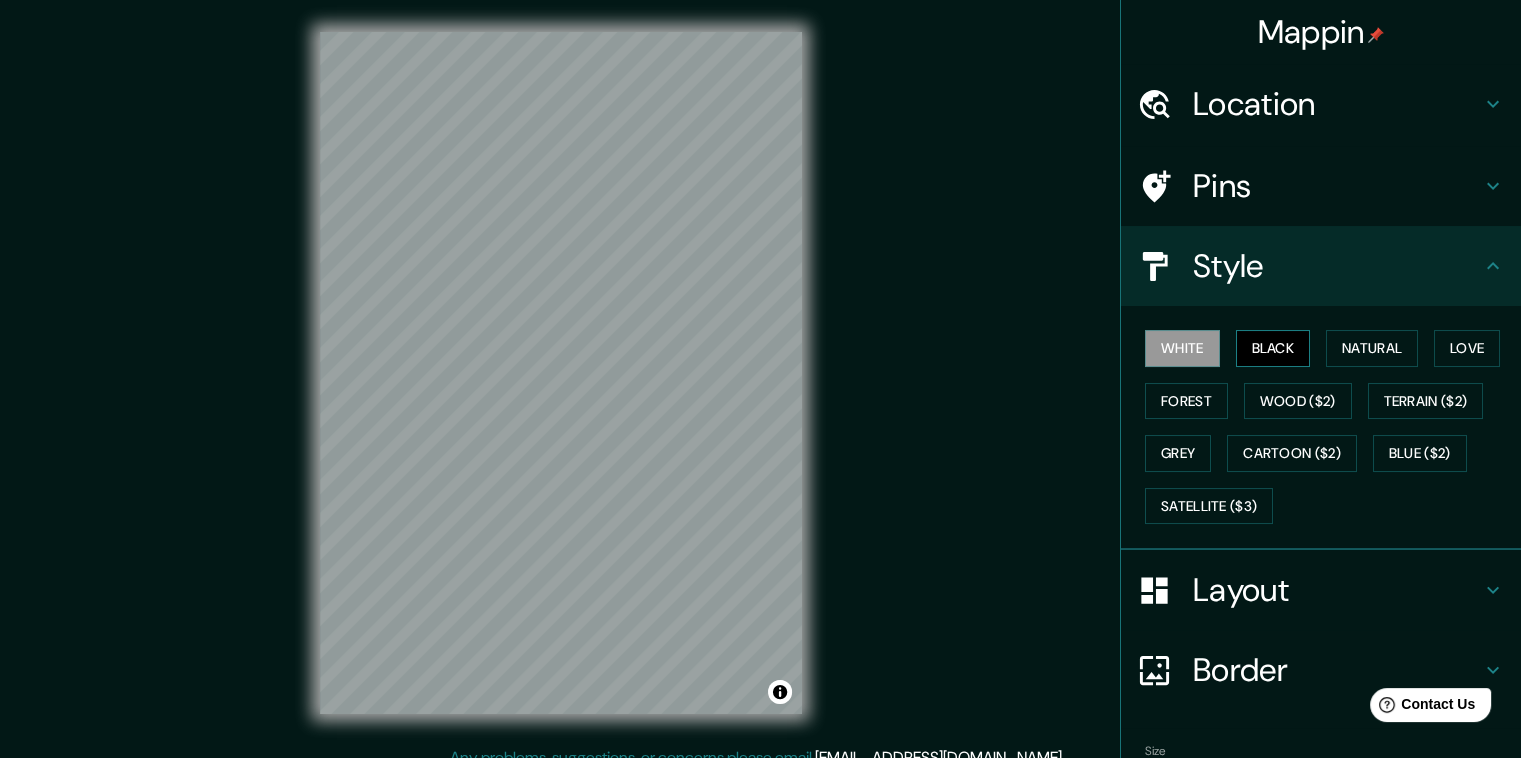 click on "Black" at bounding box center [1273, 348] 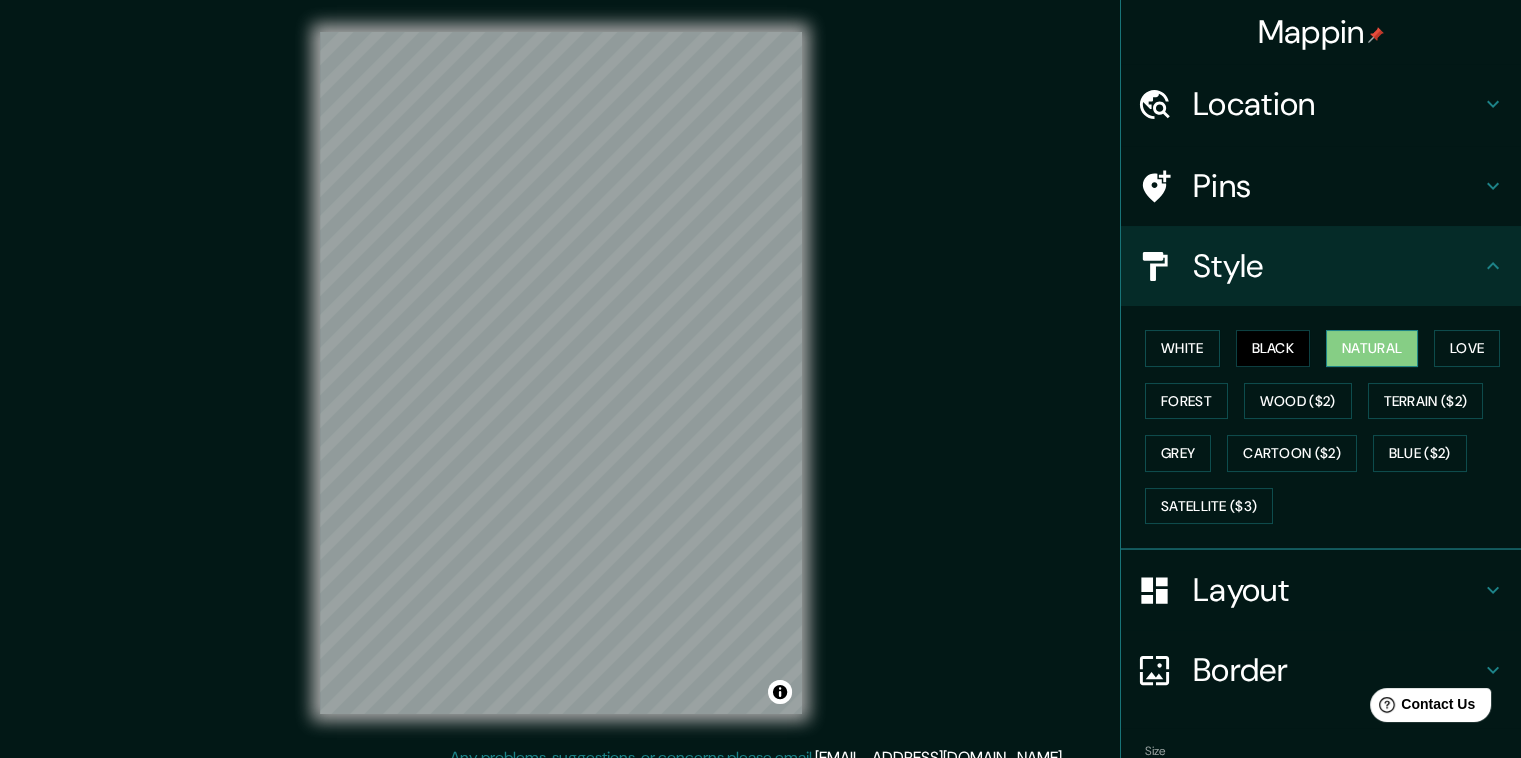 click on "Natural" at bounding box center [1372, 348] 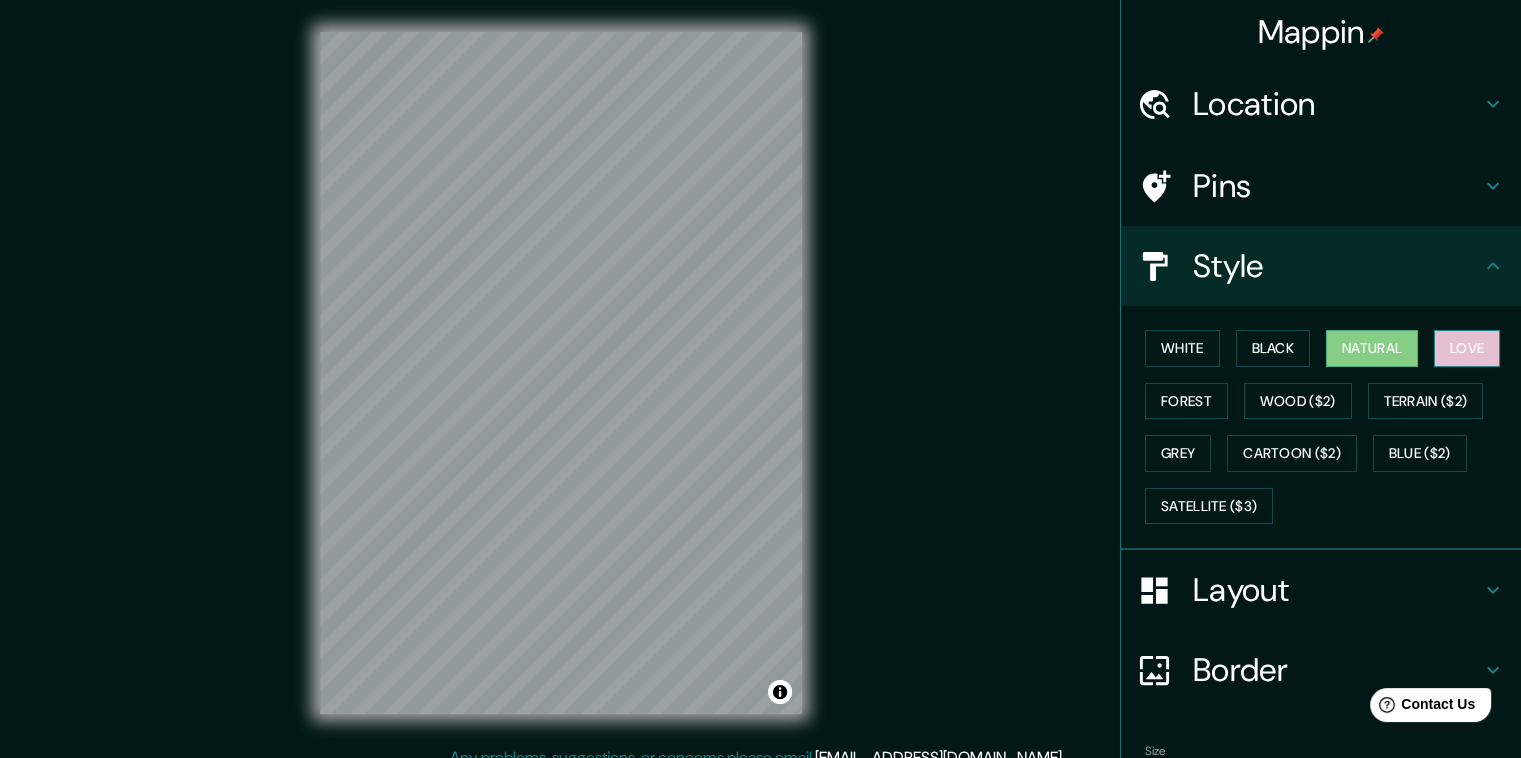 click on "Love" at bounding box center (1467, 348) 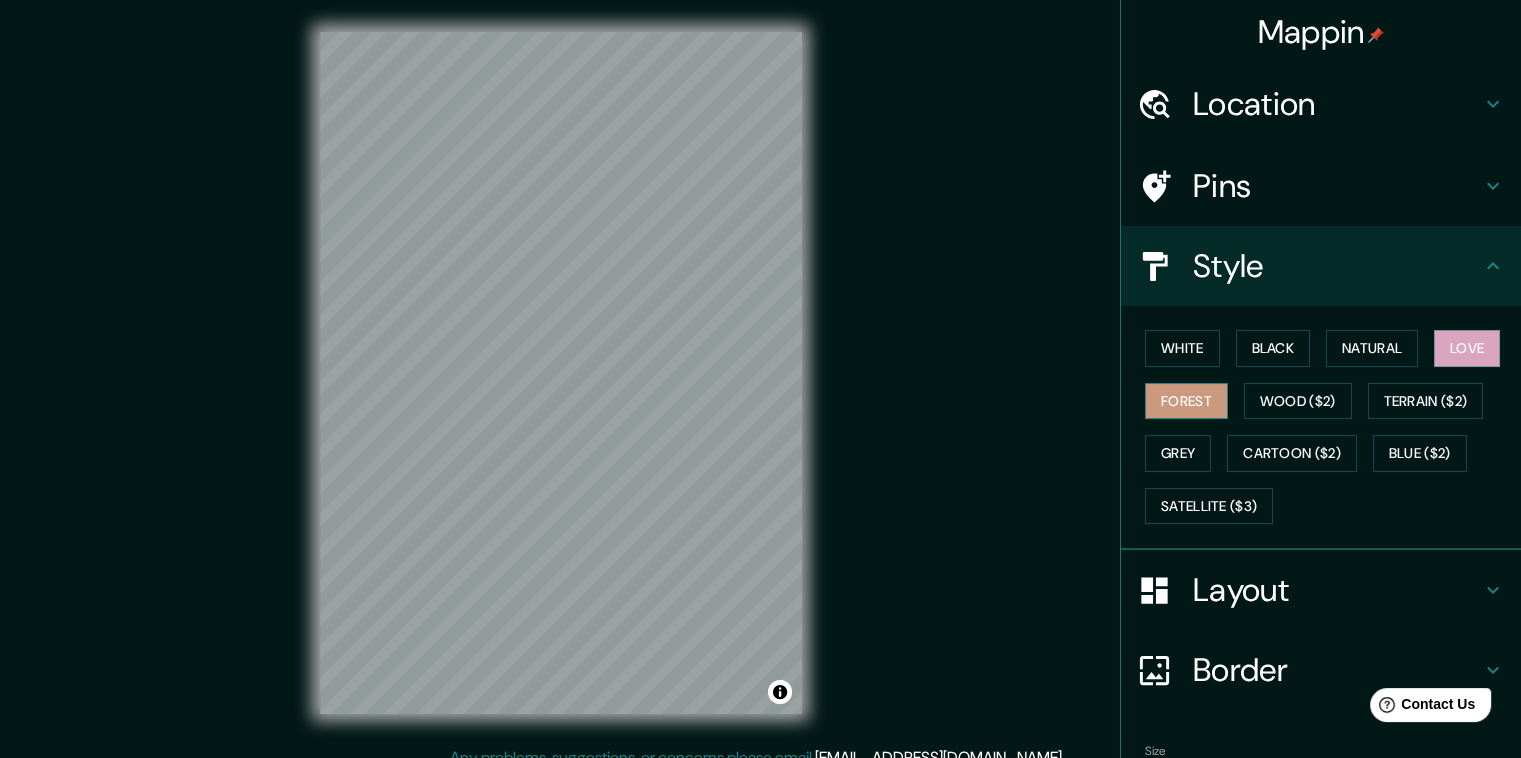 click on "Forest" at bounding box center (1186, 401) 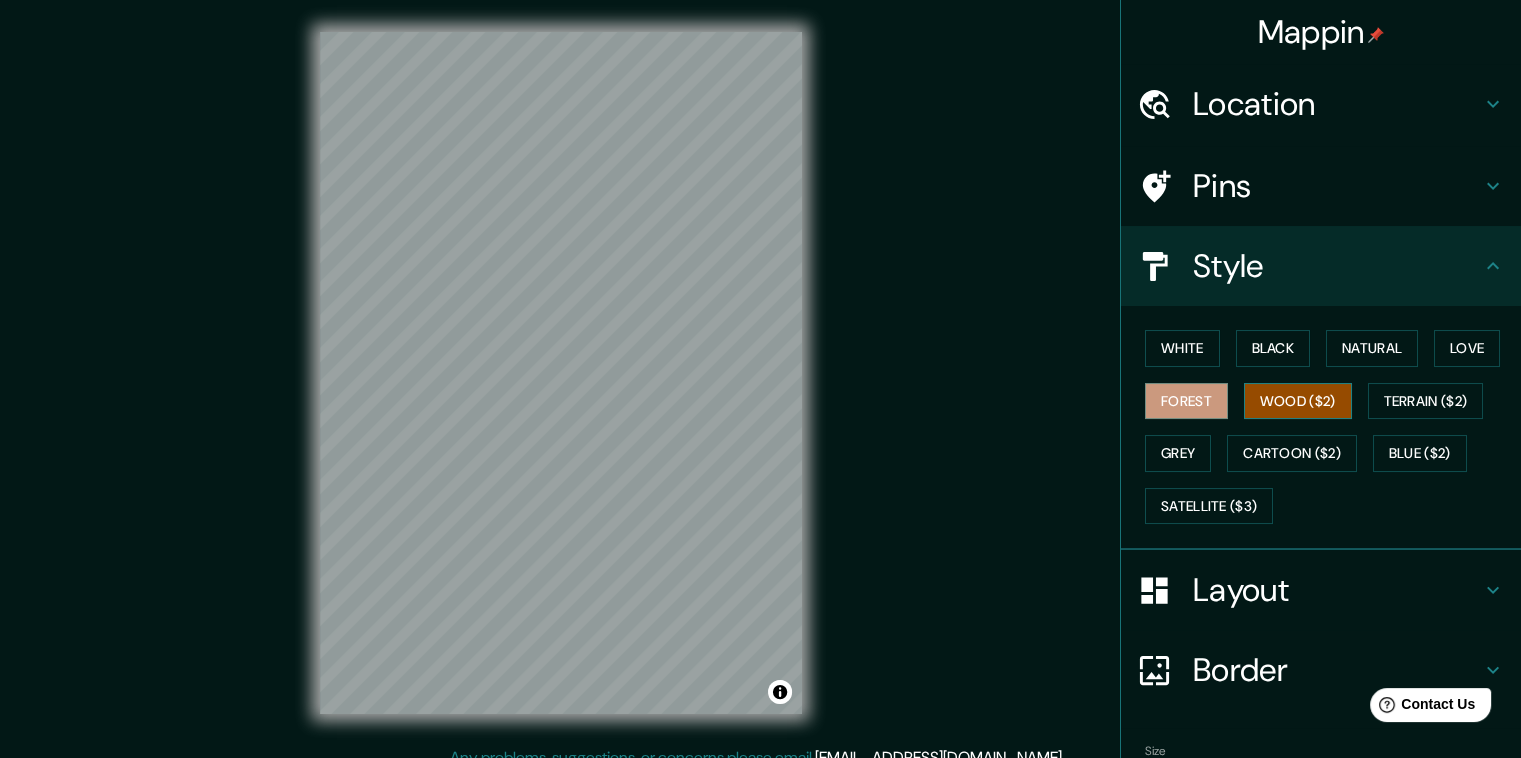 click on "Wood ($2)" at bounding box center (1298, 401) 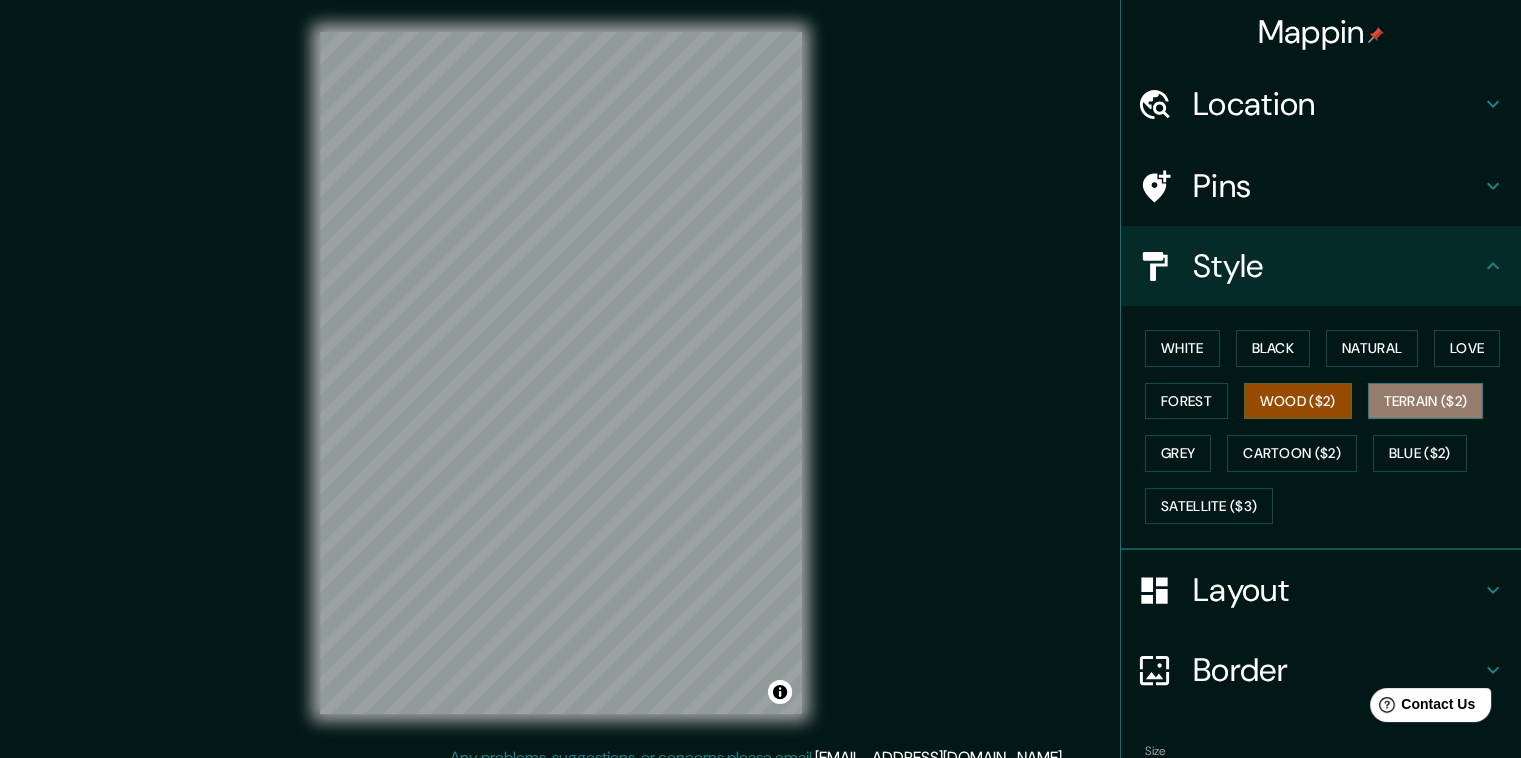 click on "Terrain ($2)" at bounding box center [1426, 401] 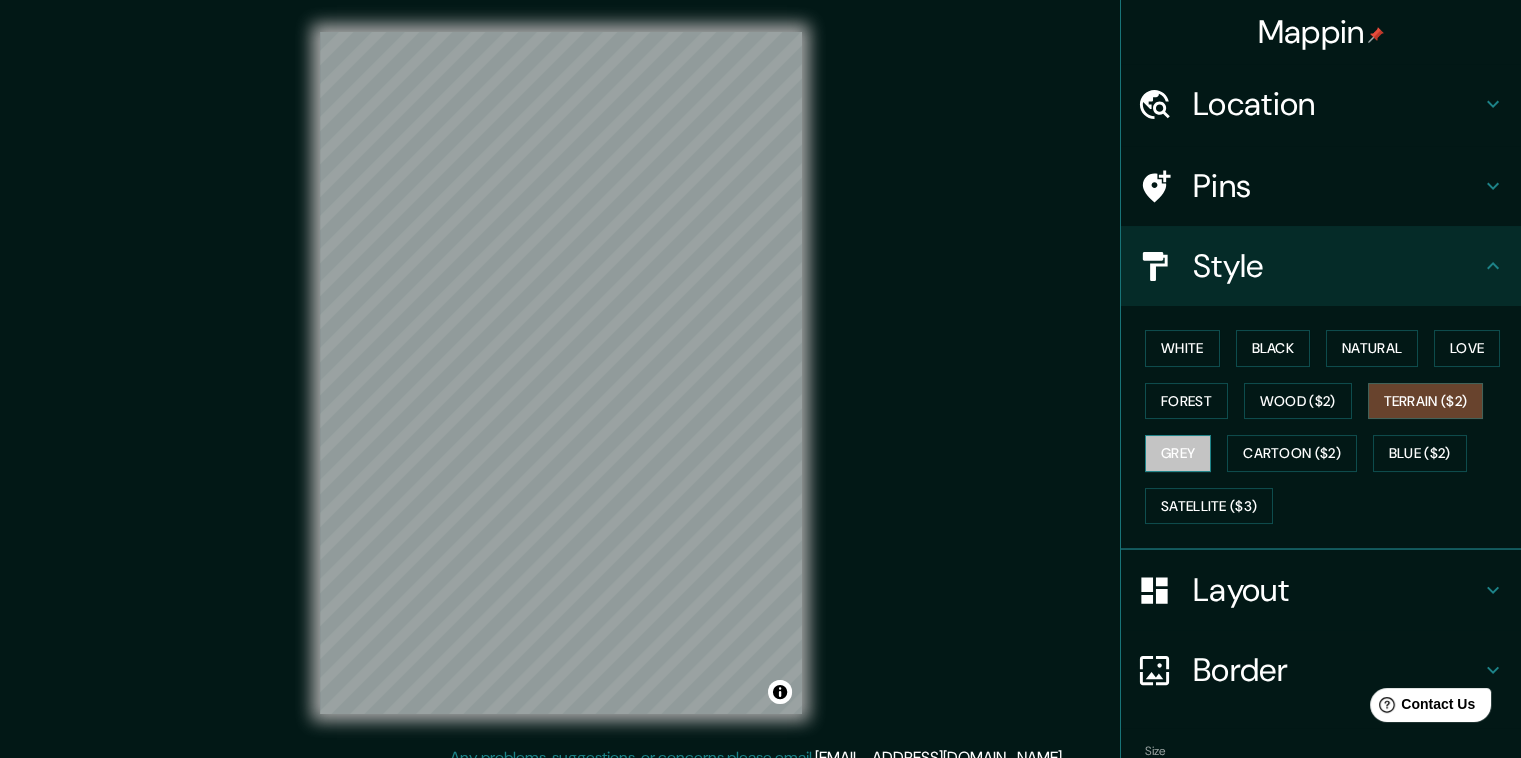 click on "Grey" at bounding box center (1178, 453) 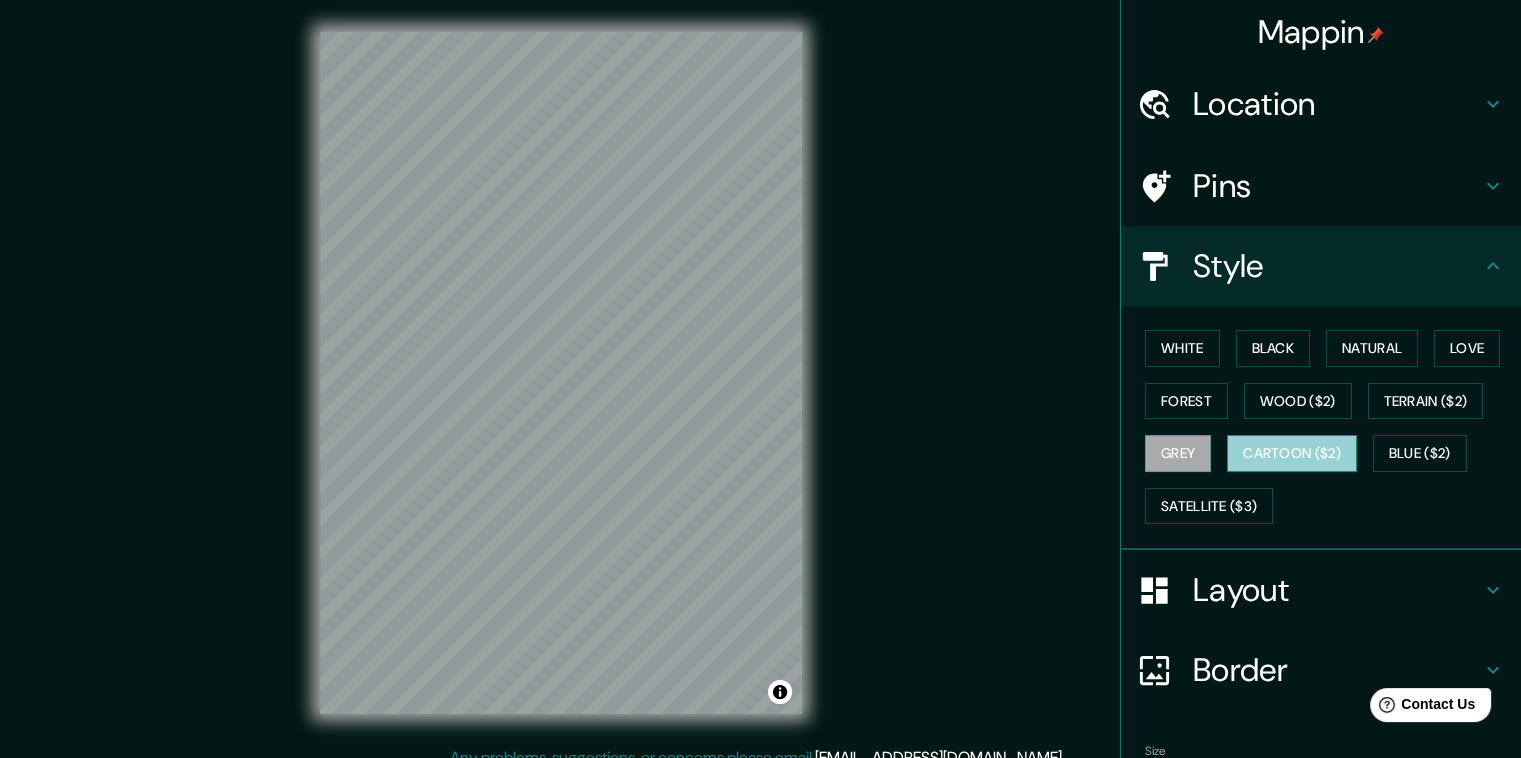 click on "Cartoon ($2)" at bounding box center [1292, 453] 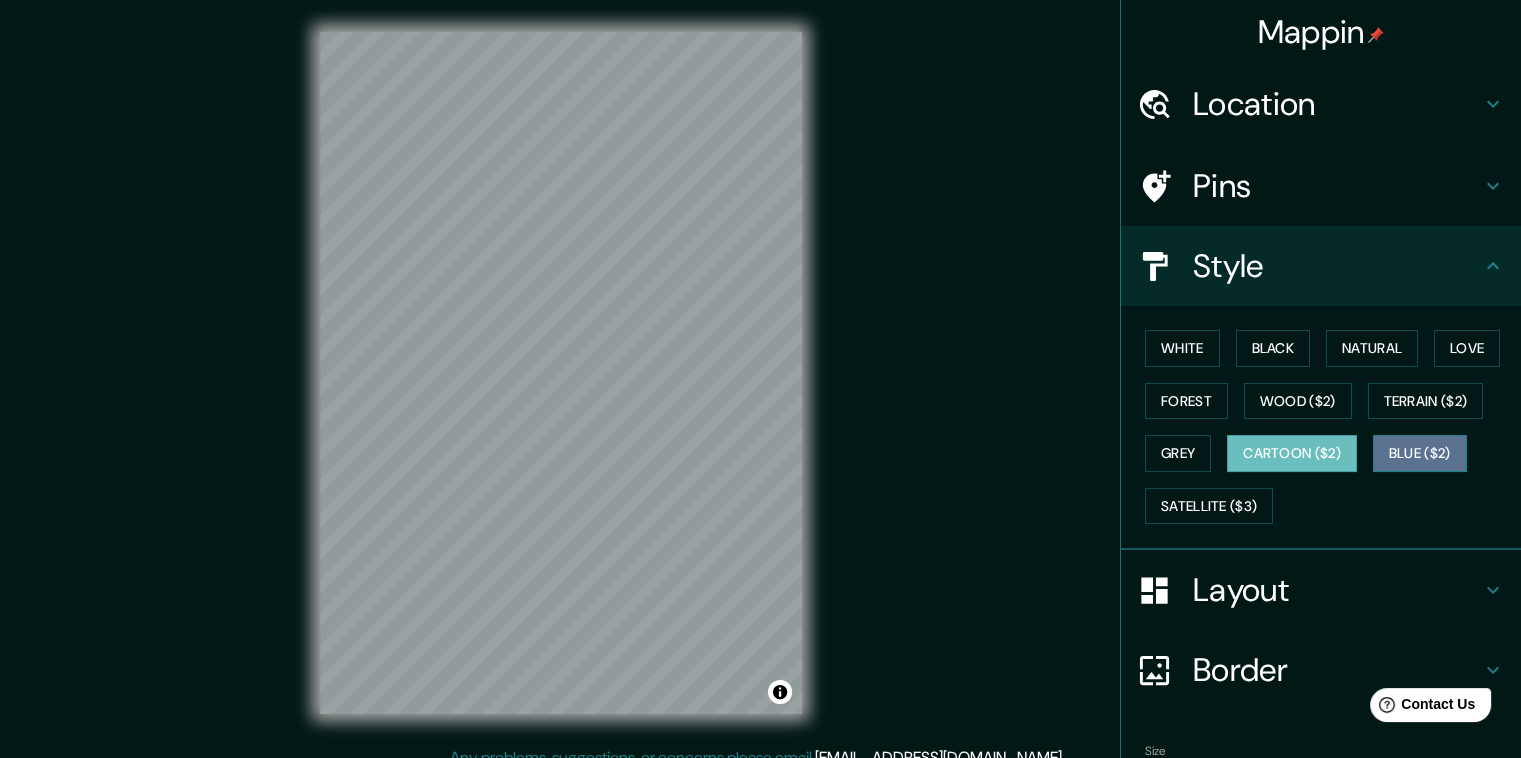 click on "Blue ($2)" at bounding box center [1420, 453] 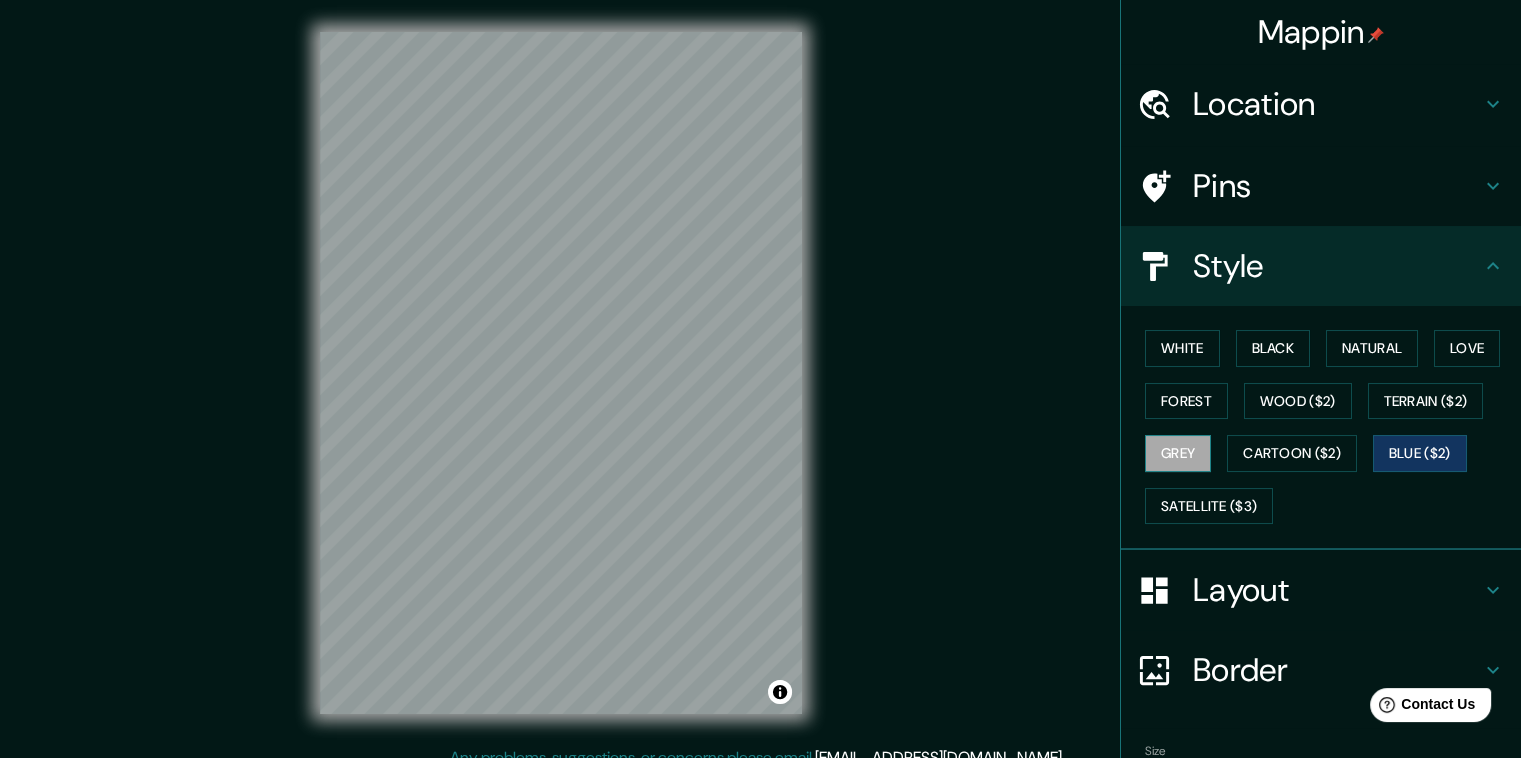 click on "Grey" at bounding box center (1178, 453) 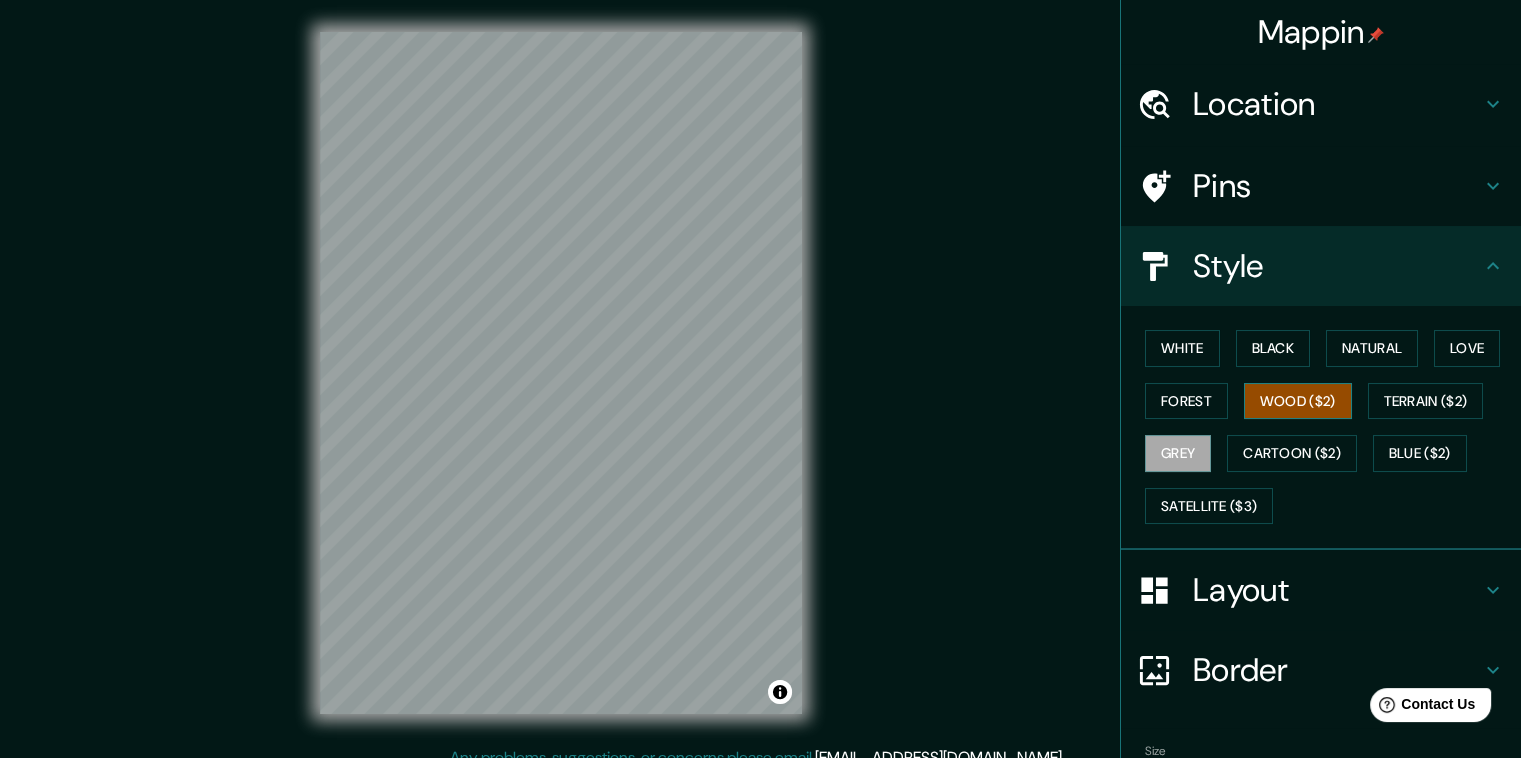 click on "Wood ($2)" at bounding box center (1298, 401) 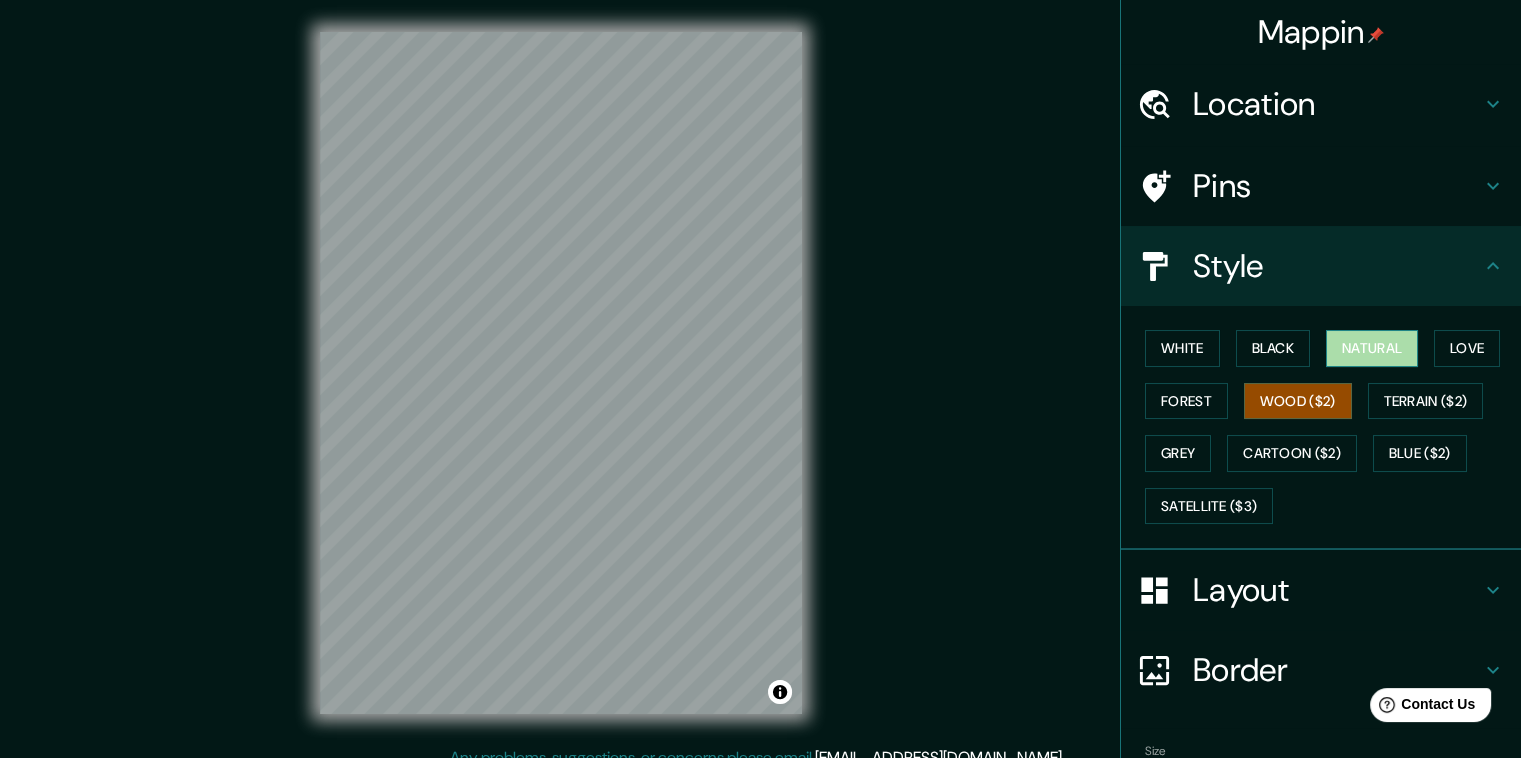 click on "Natural" at bounding box center [1372, 348] 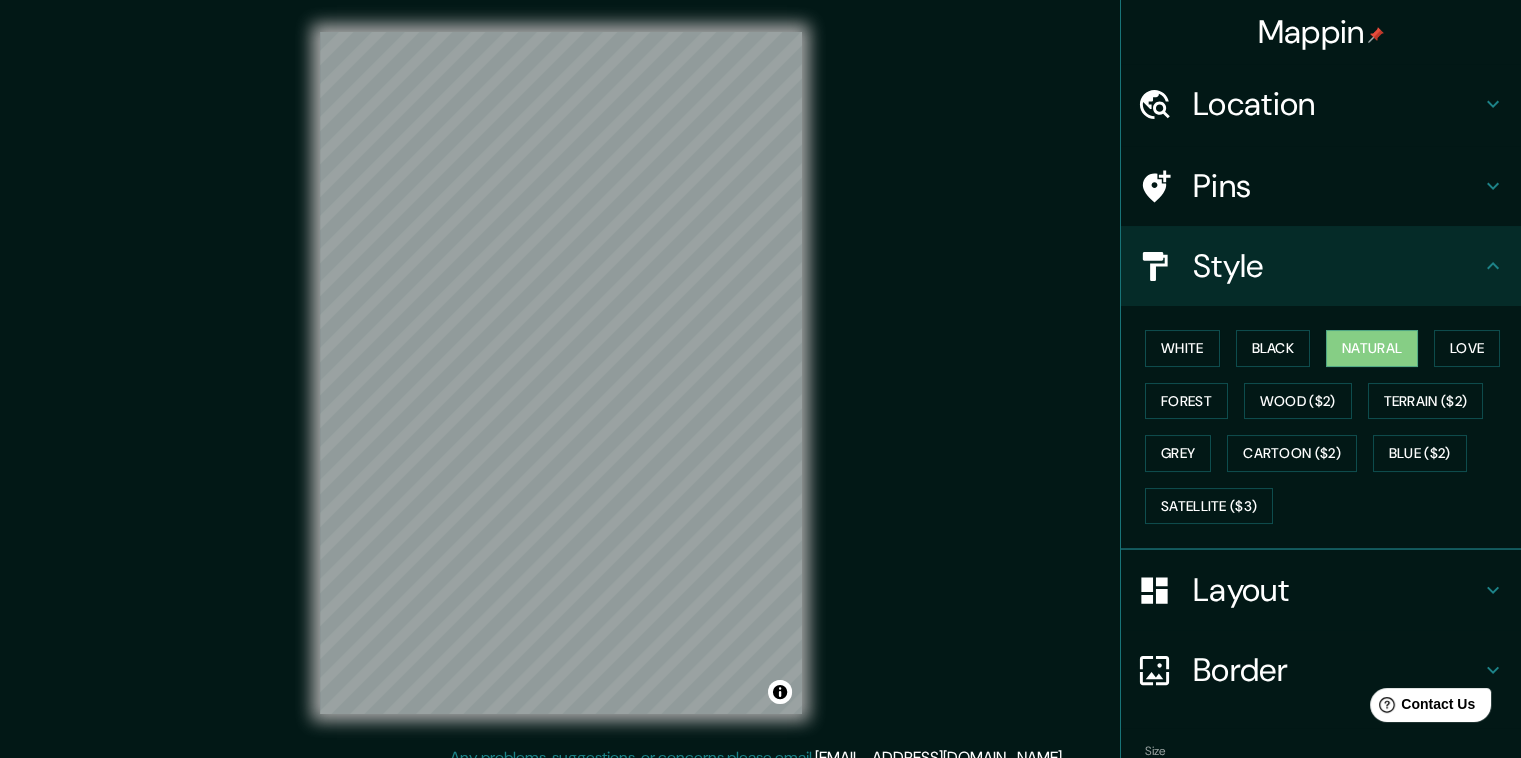 click on "Layout" at bounding box center (1337, 590) 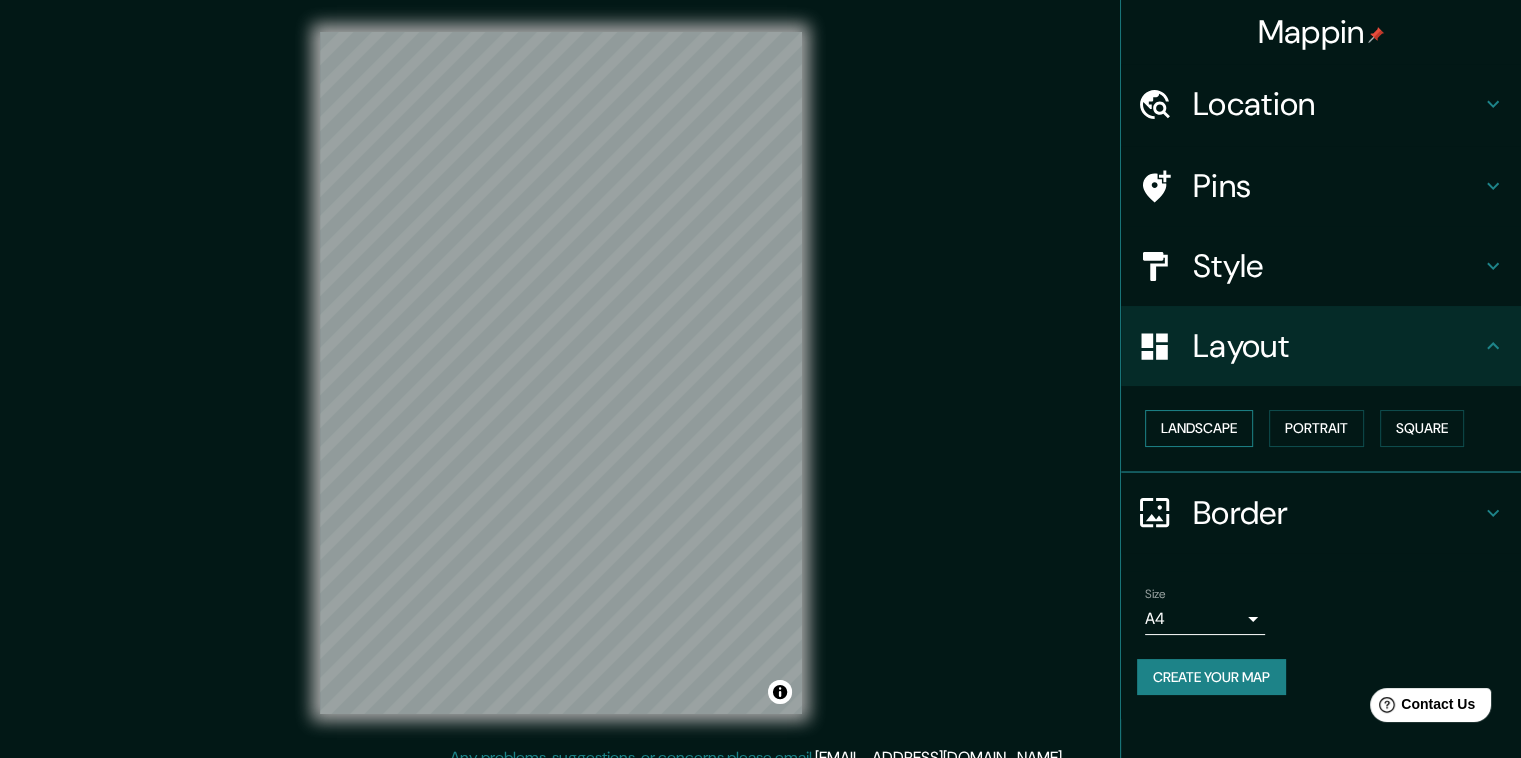 click on "Landscape" at bounding box center (1199, 428) 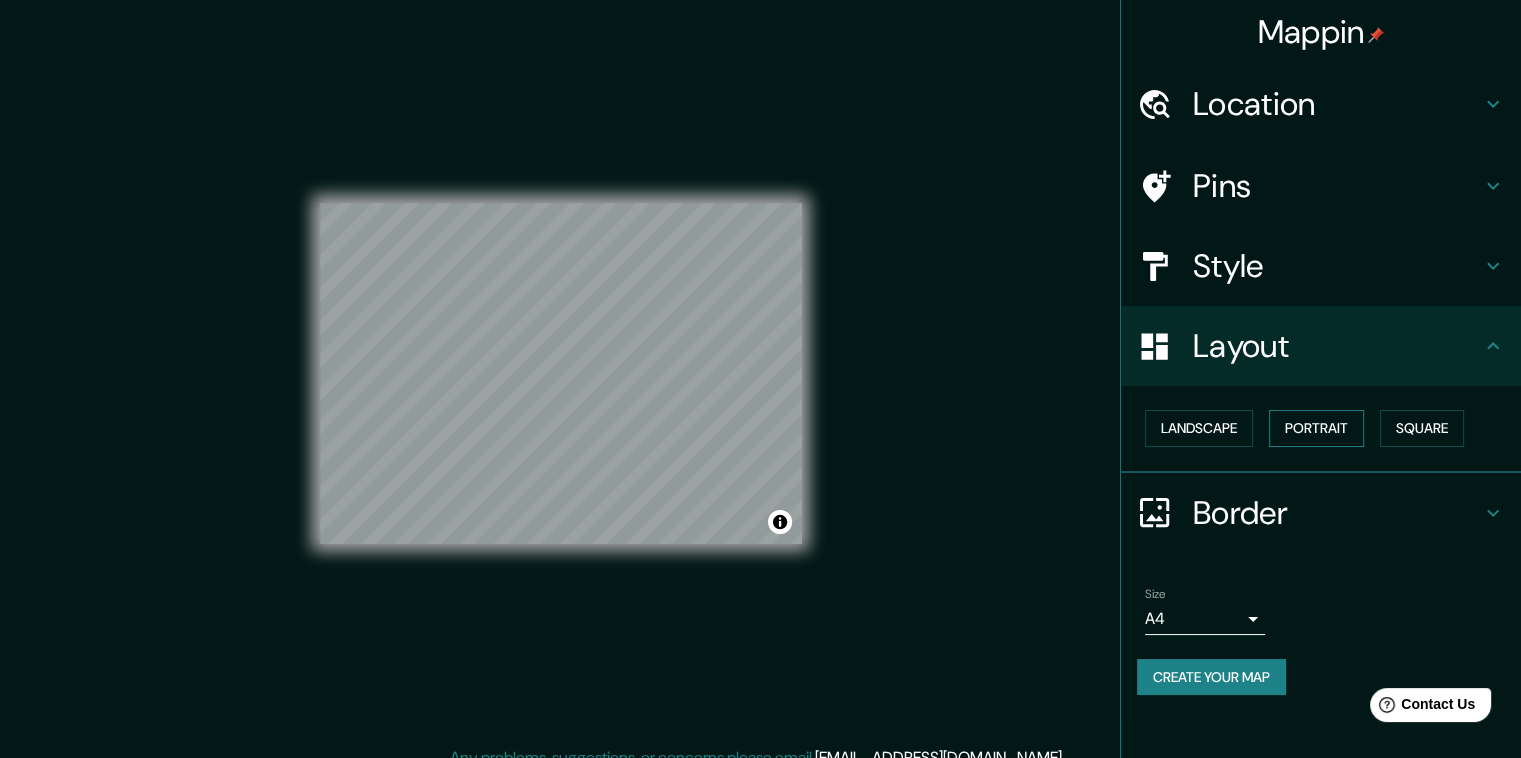 click on "Portrait" at bounding box center [1316, 428] 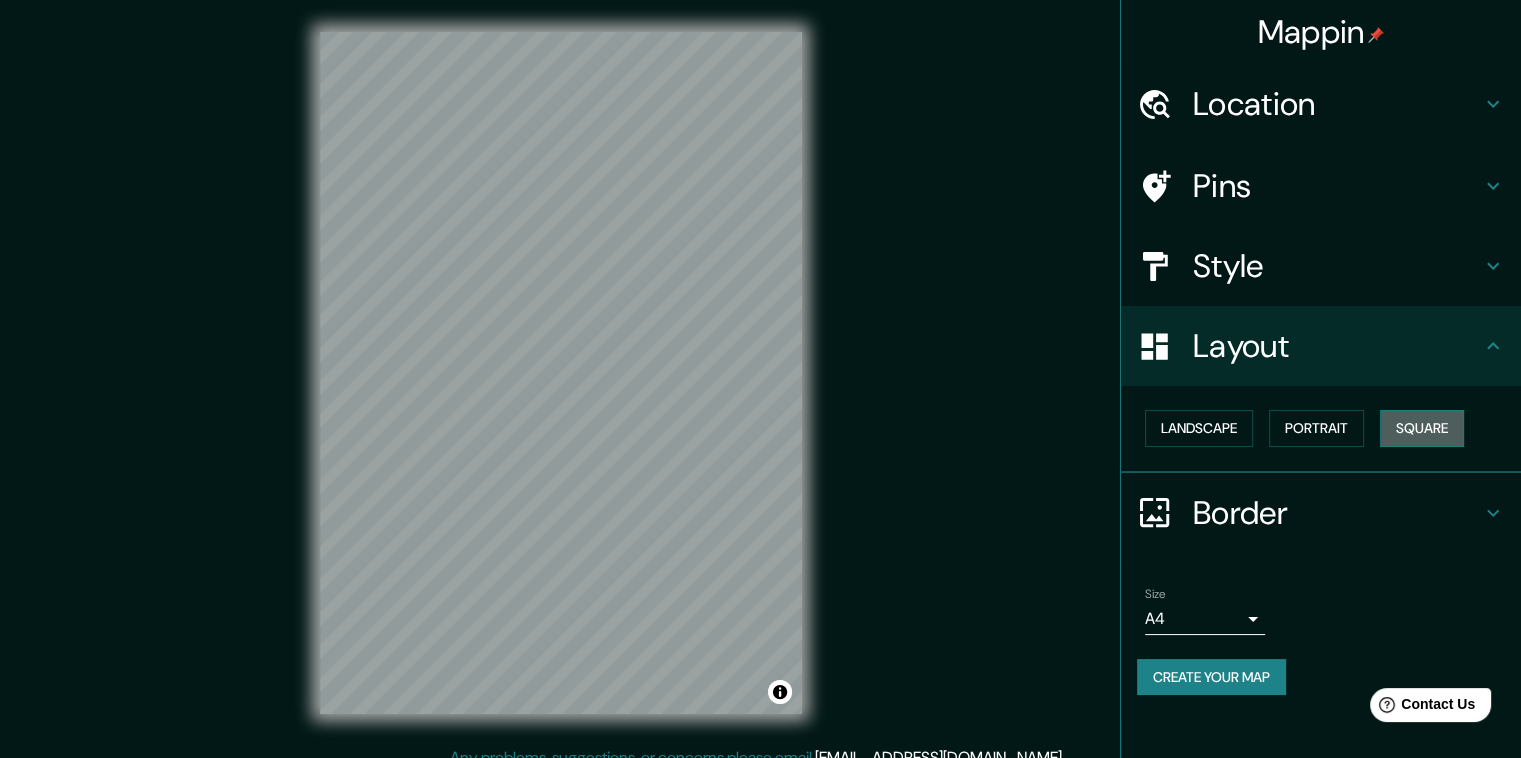 click on "Square" at bounding box center (1422, 428) 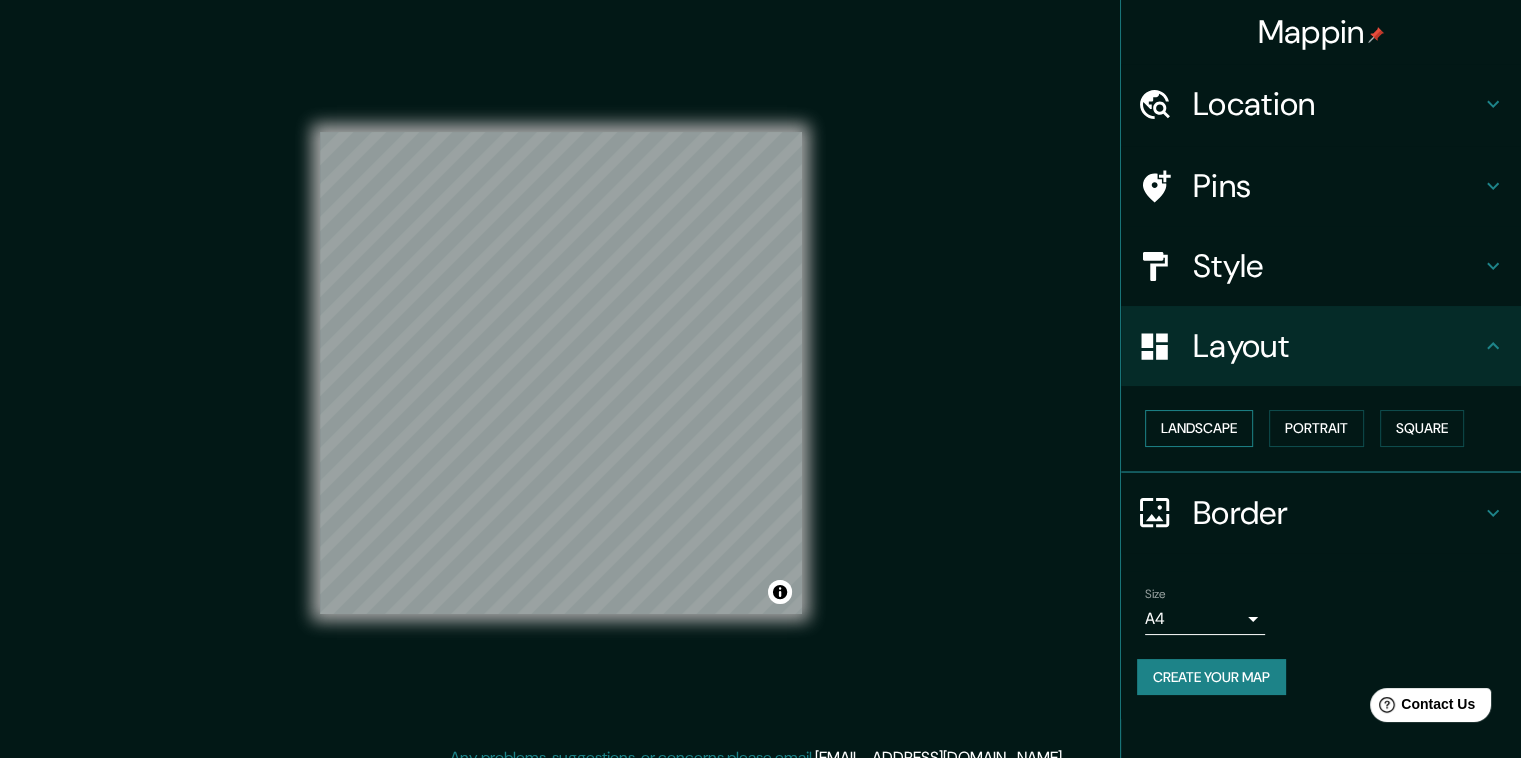 click on "Landscape" at bounding box center (1199, 428) 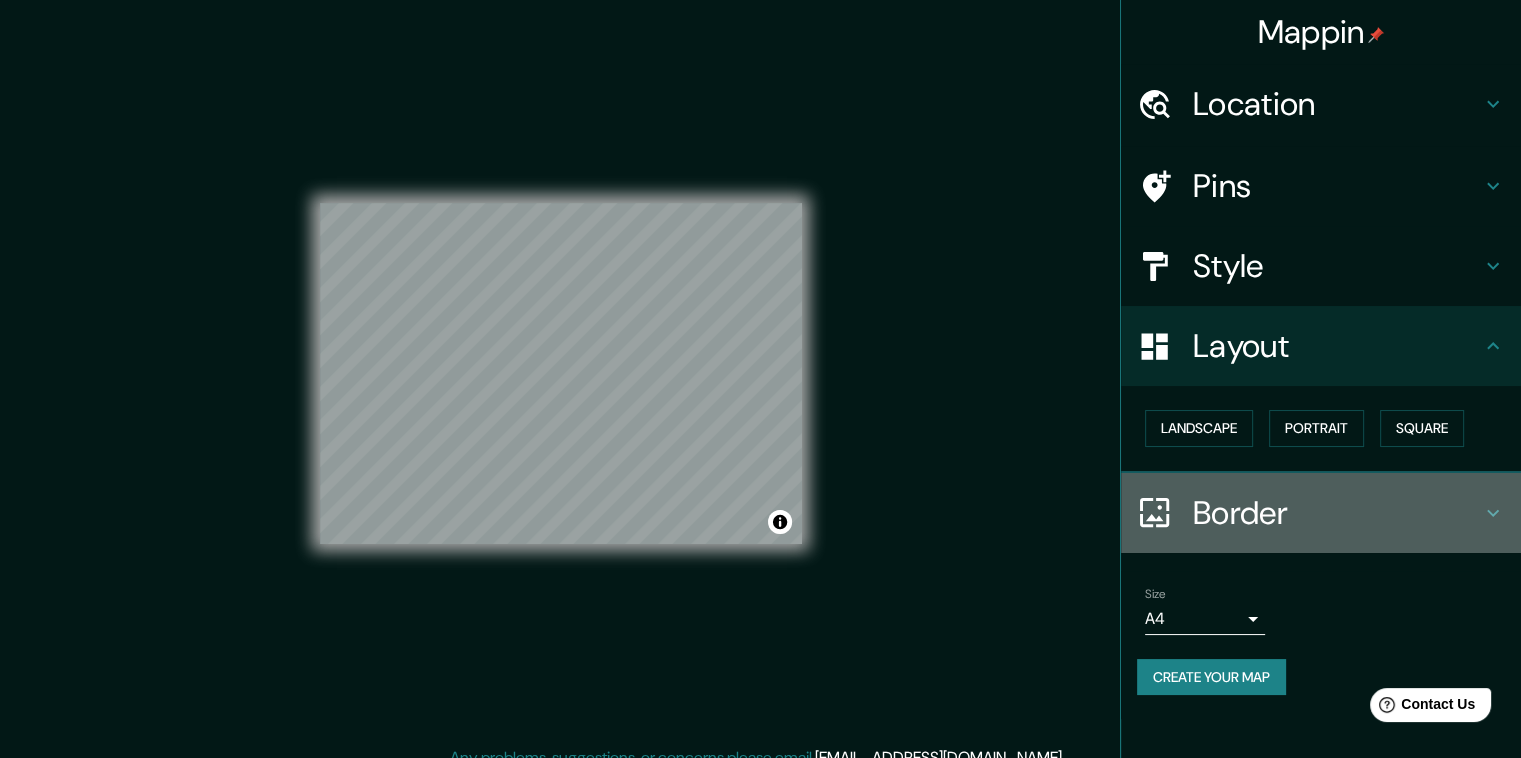 click on "Border" at bounding box center (1337, 513) 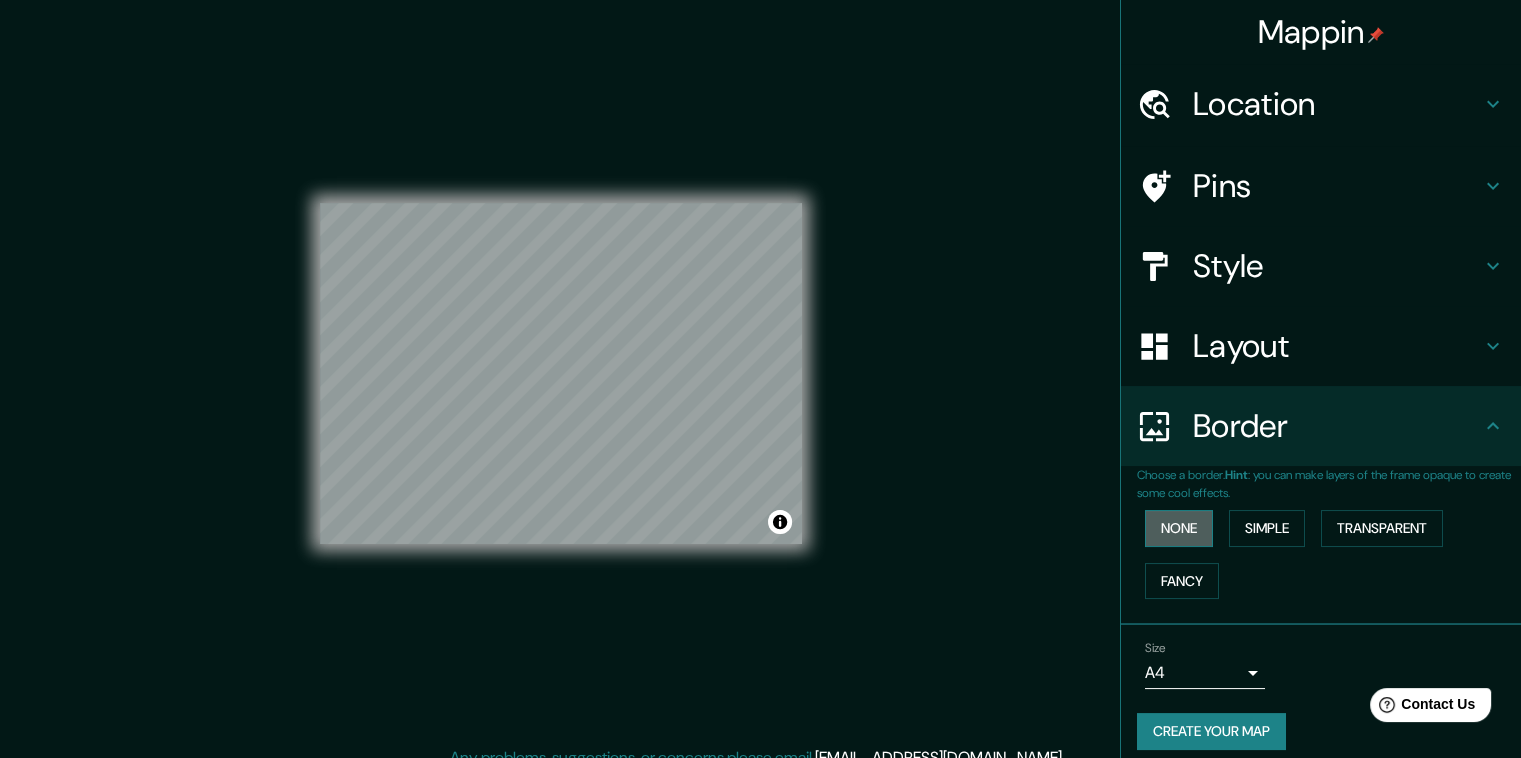 click on "None" at bounding box center (1179, 528) 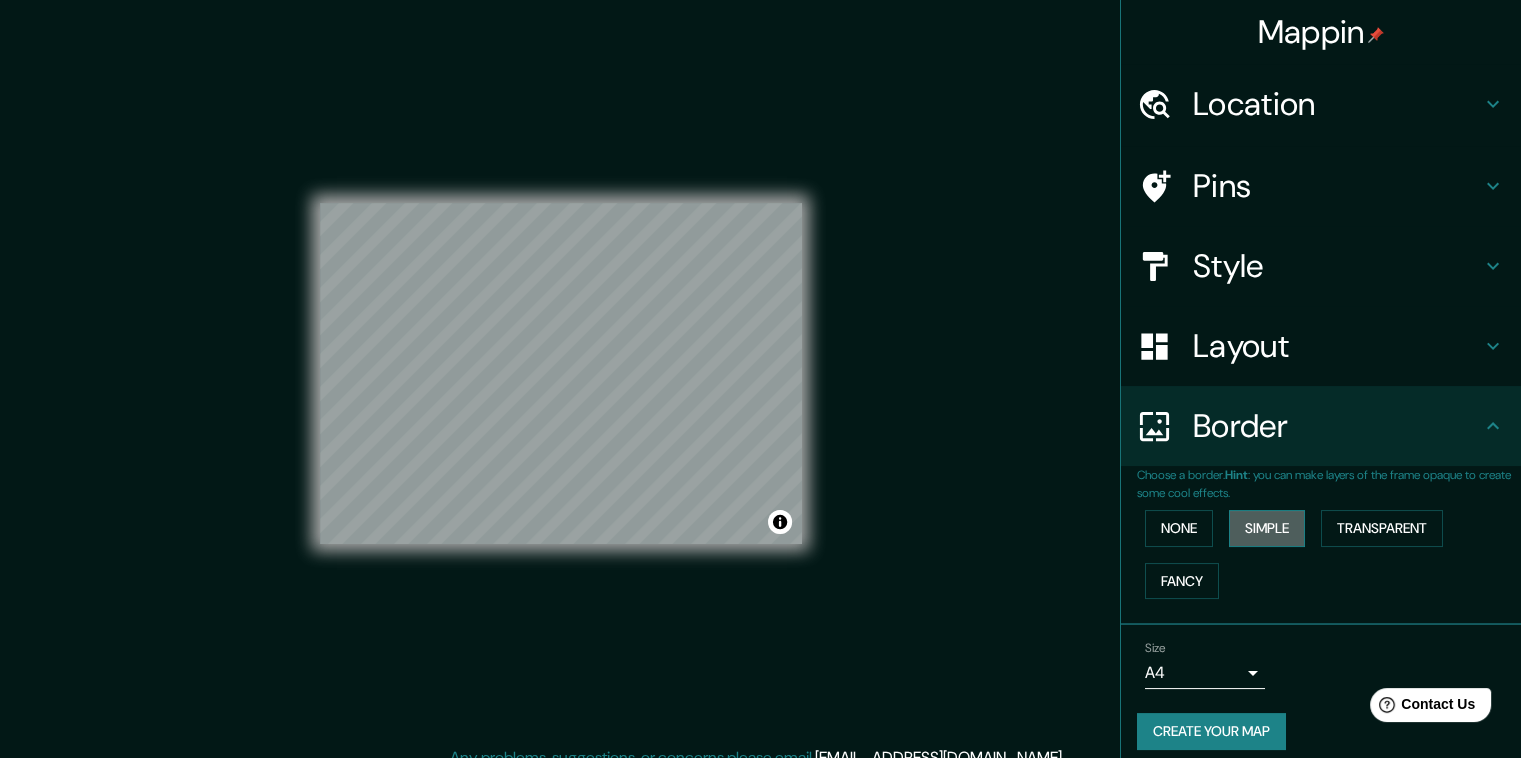 click on "Simple" at bounding box center (1267, 528) 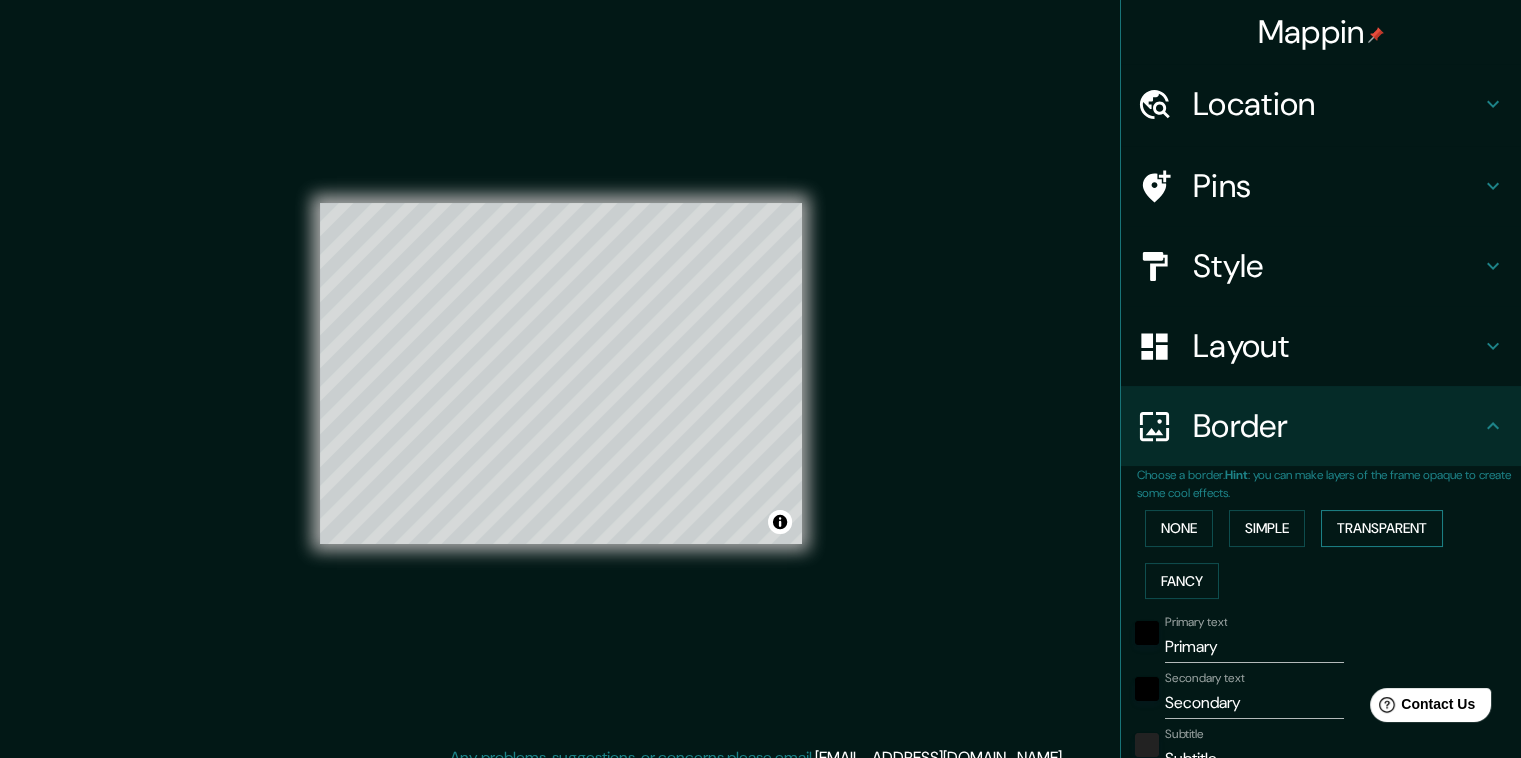 click on "Transparent" at bounding box center [1382, 528] 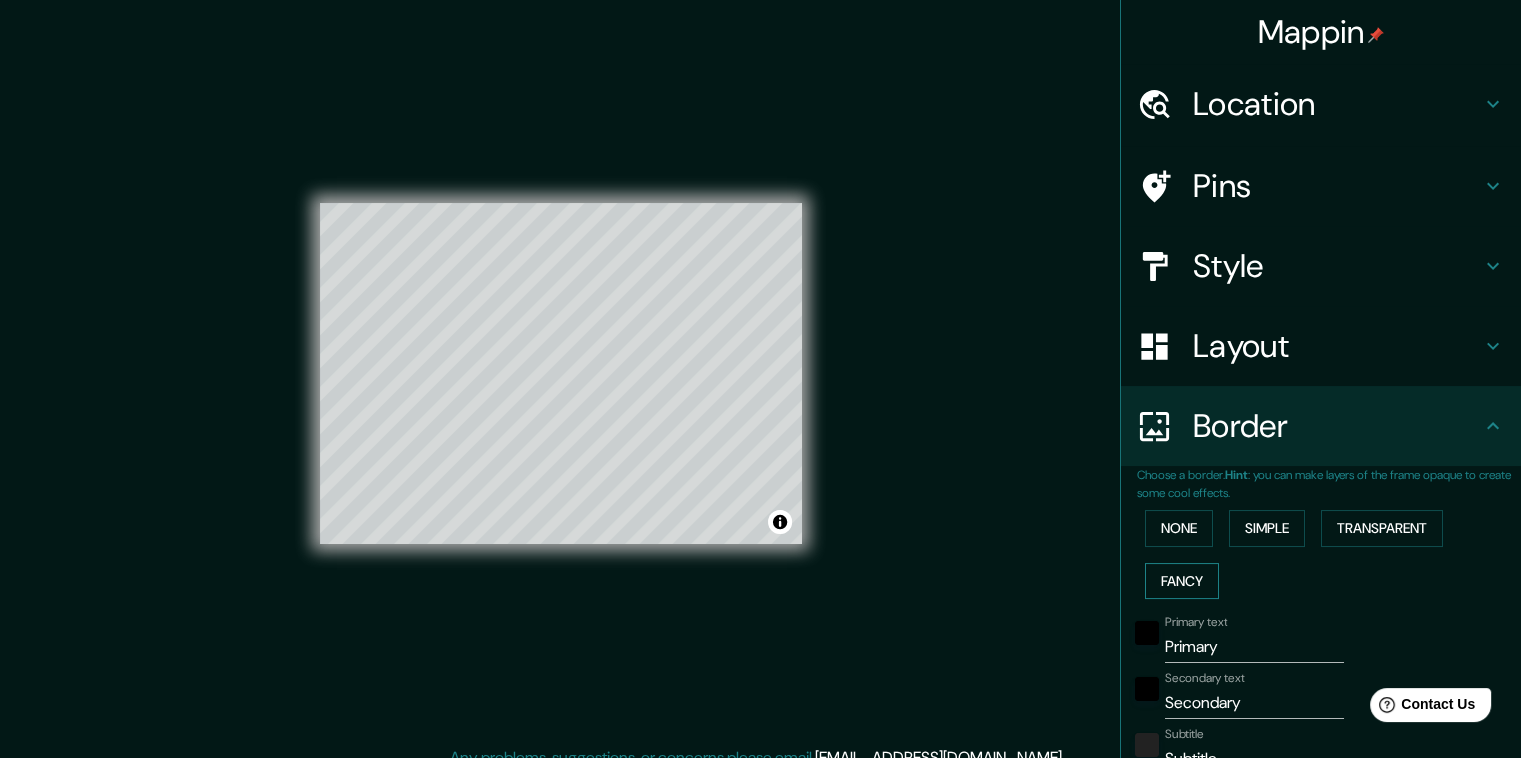 click on "Fancy" at bounding box center [1182, 581] 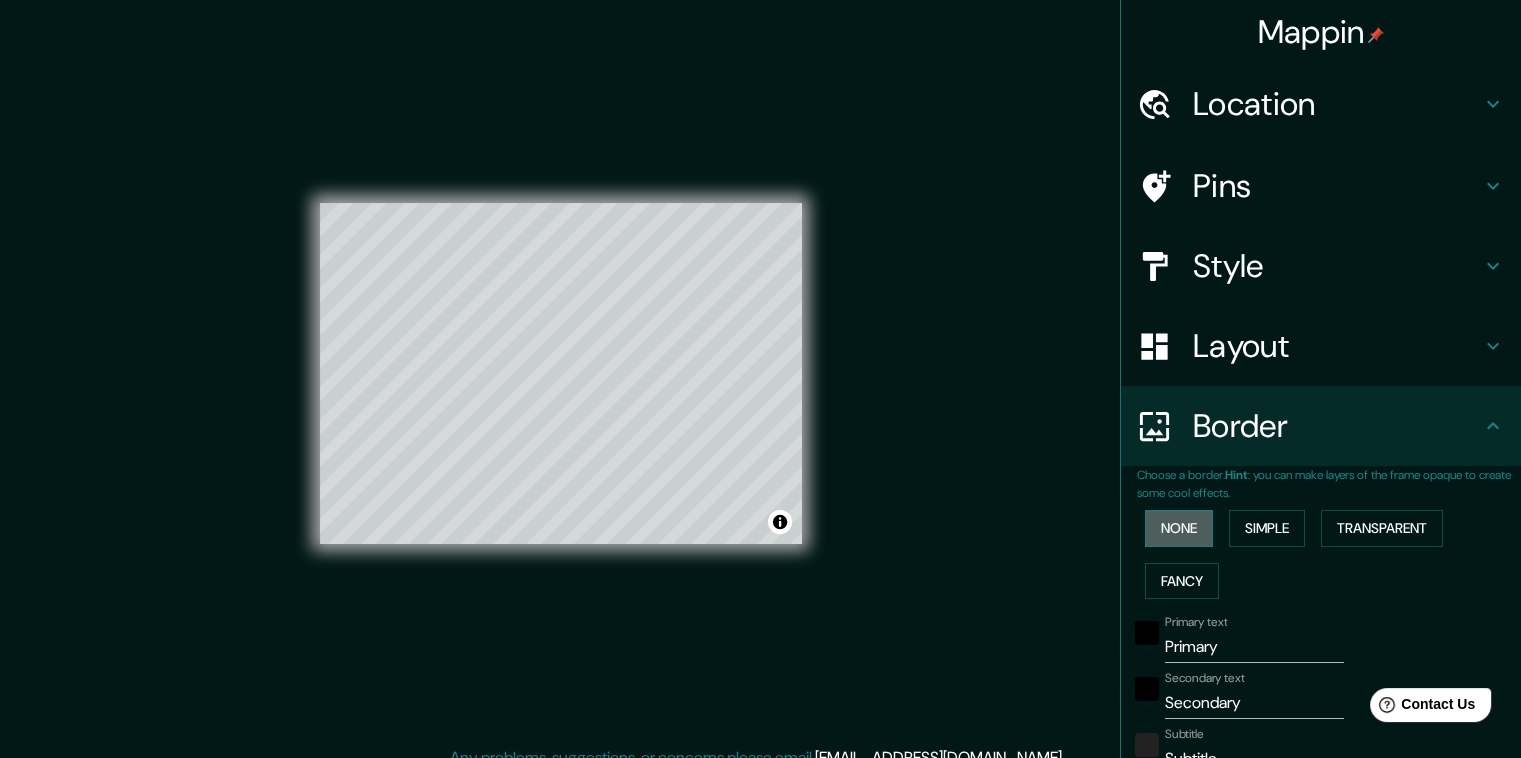 click on "None" at bounding box center (1179, 528) 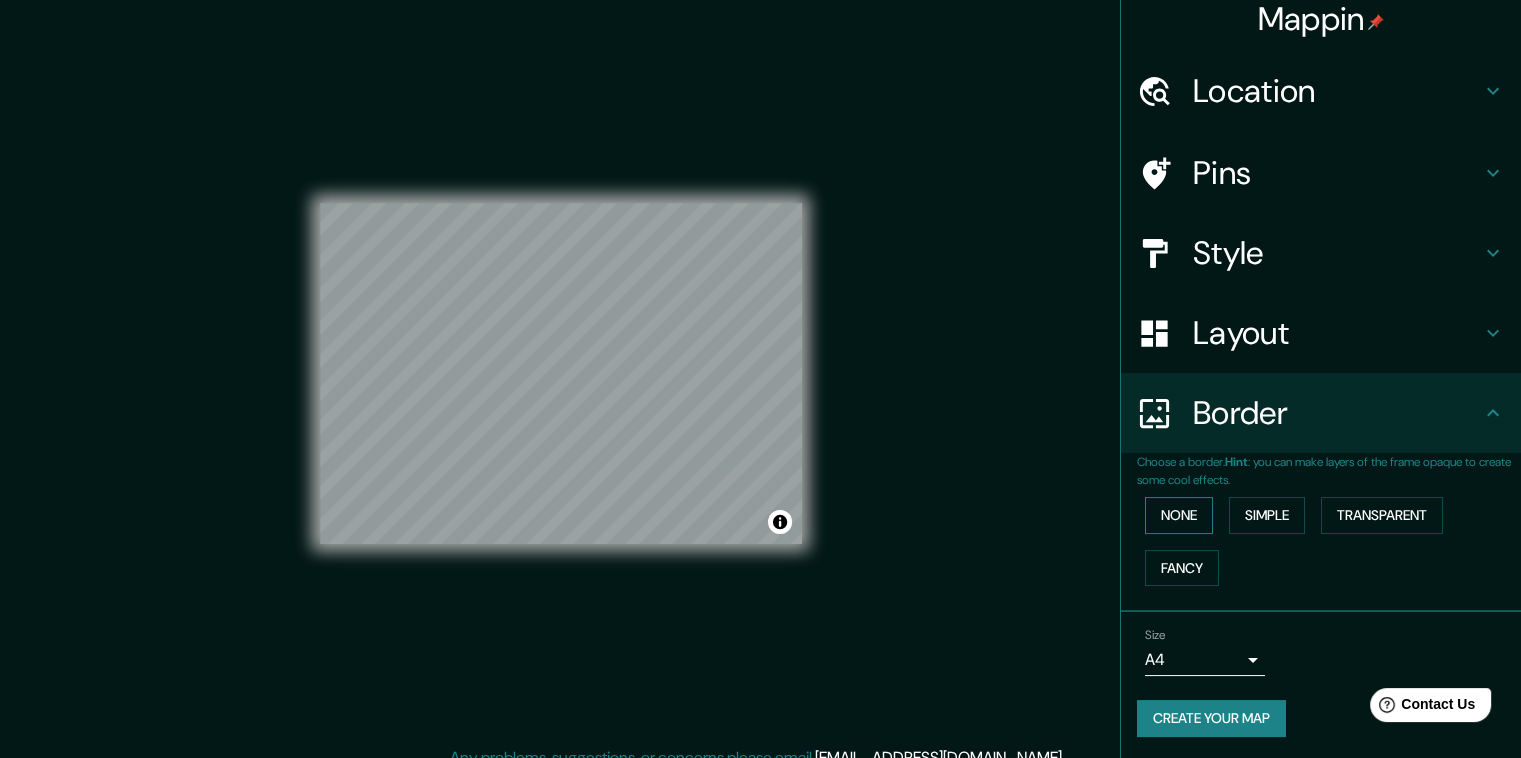 scroll, scrollTop: 0, scrollLeft: 0, axis: both 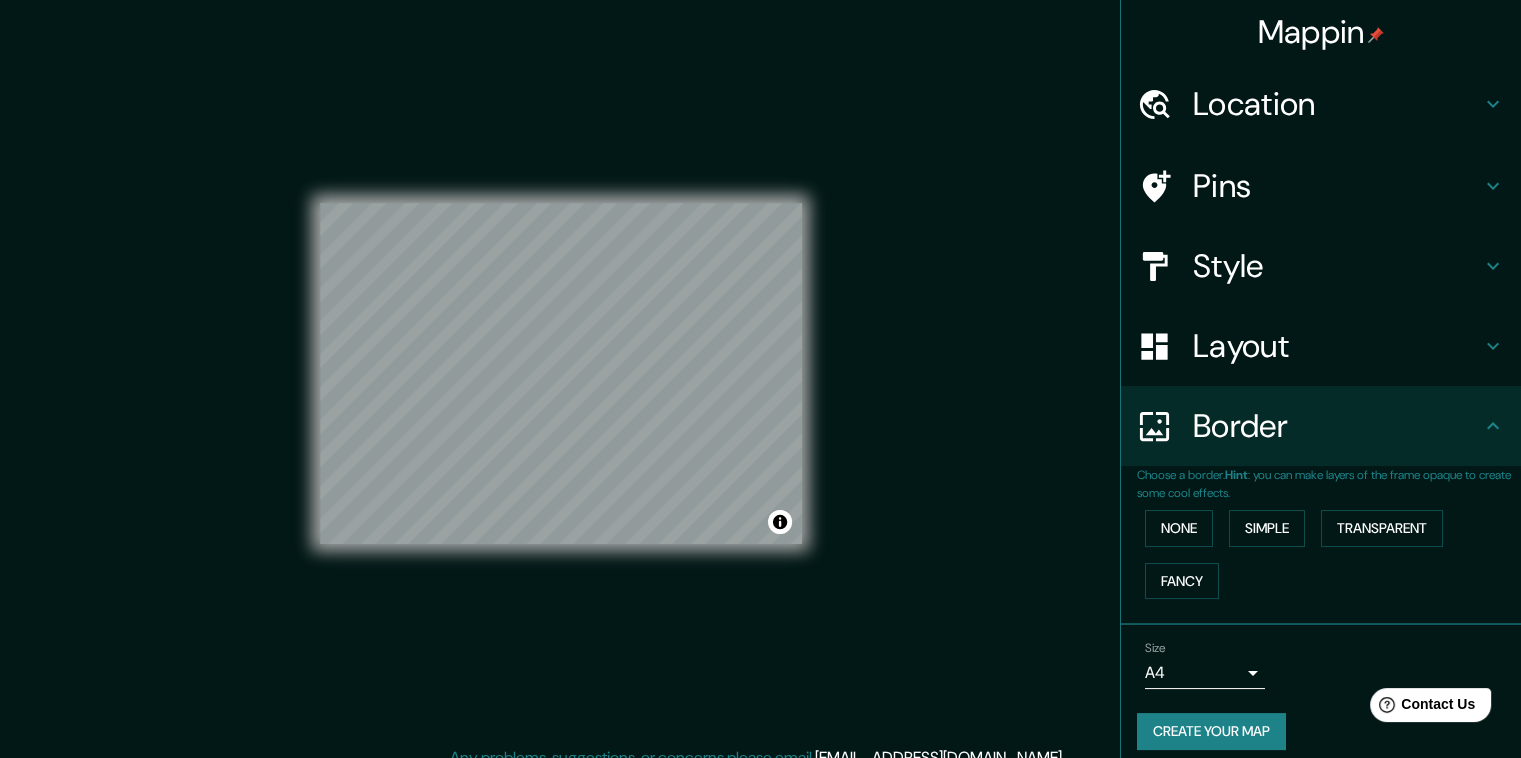 click on "Create your map" at bounding box center (1211, 731) 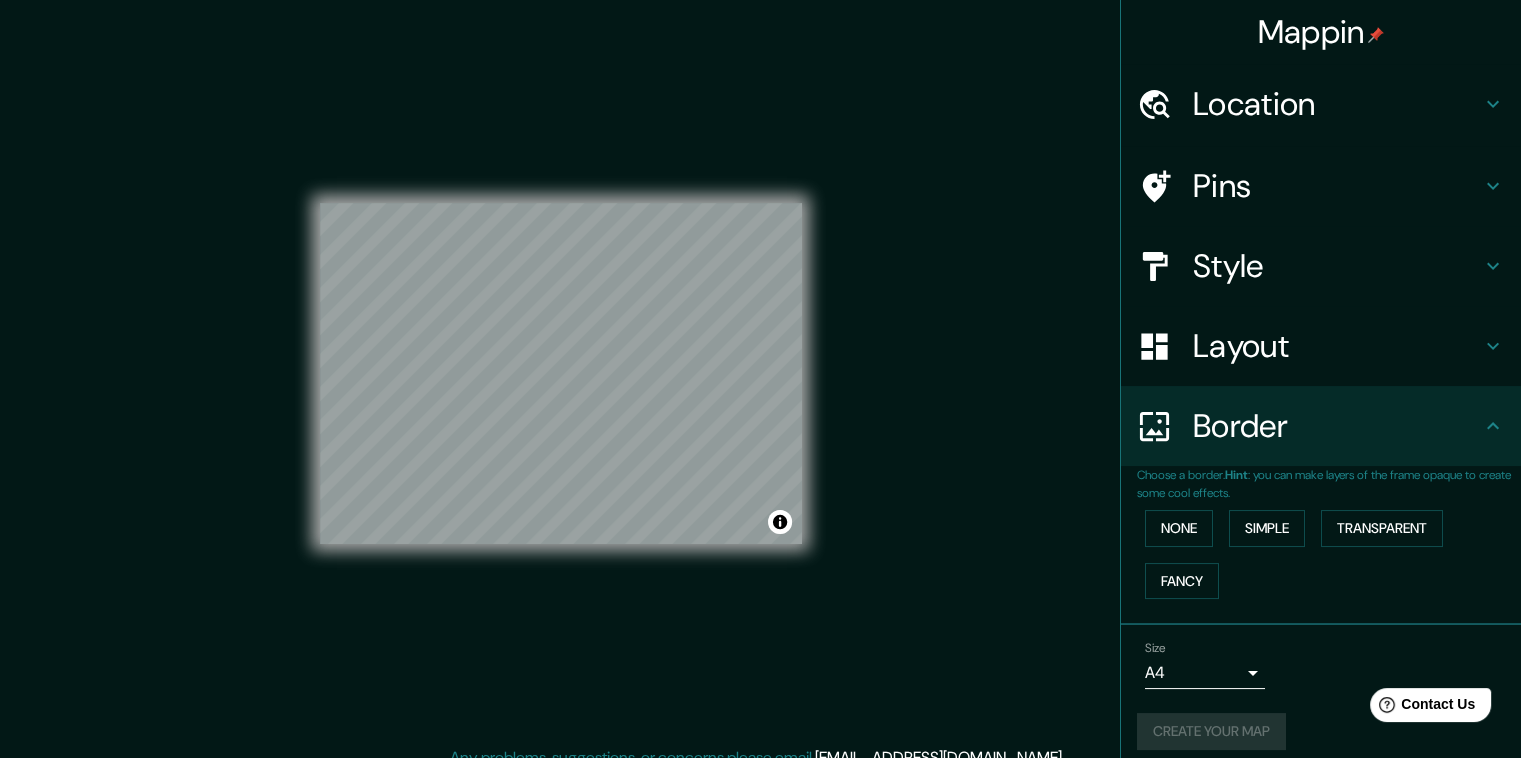 scroll, scrollTop: 20, scrollLeft: 0, axis: vertical 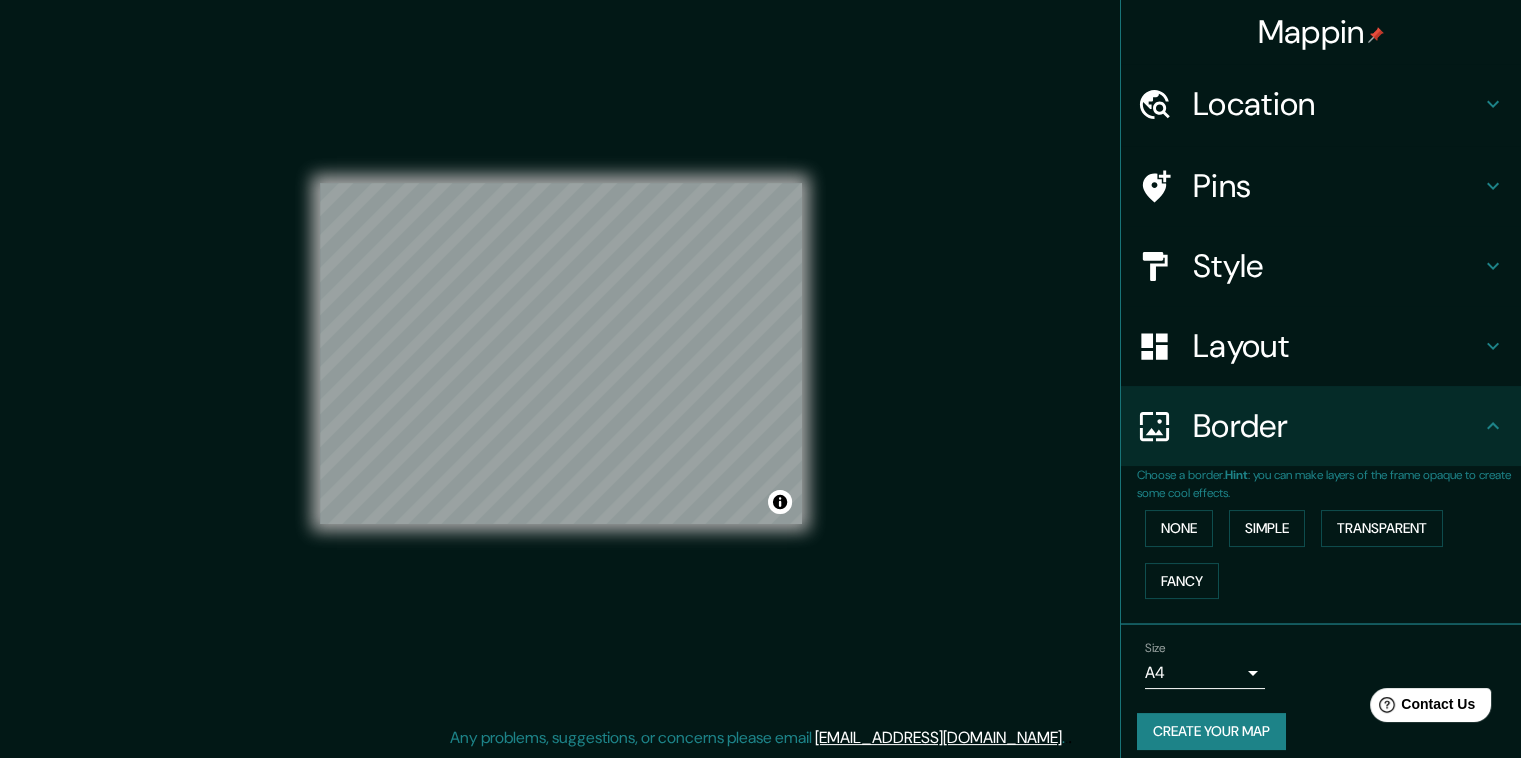 click on "Create your map" at bounding box center [1211, 731] 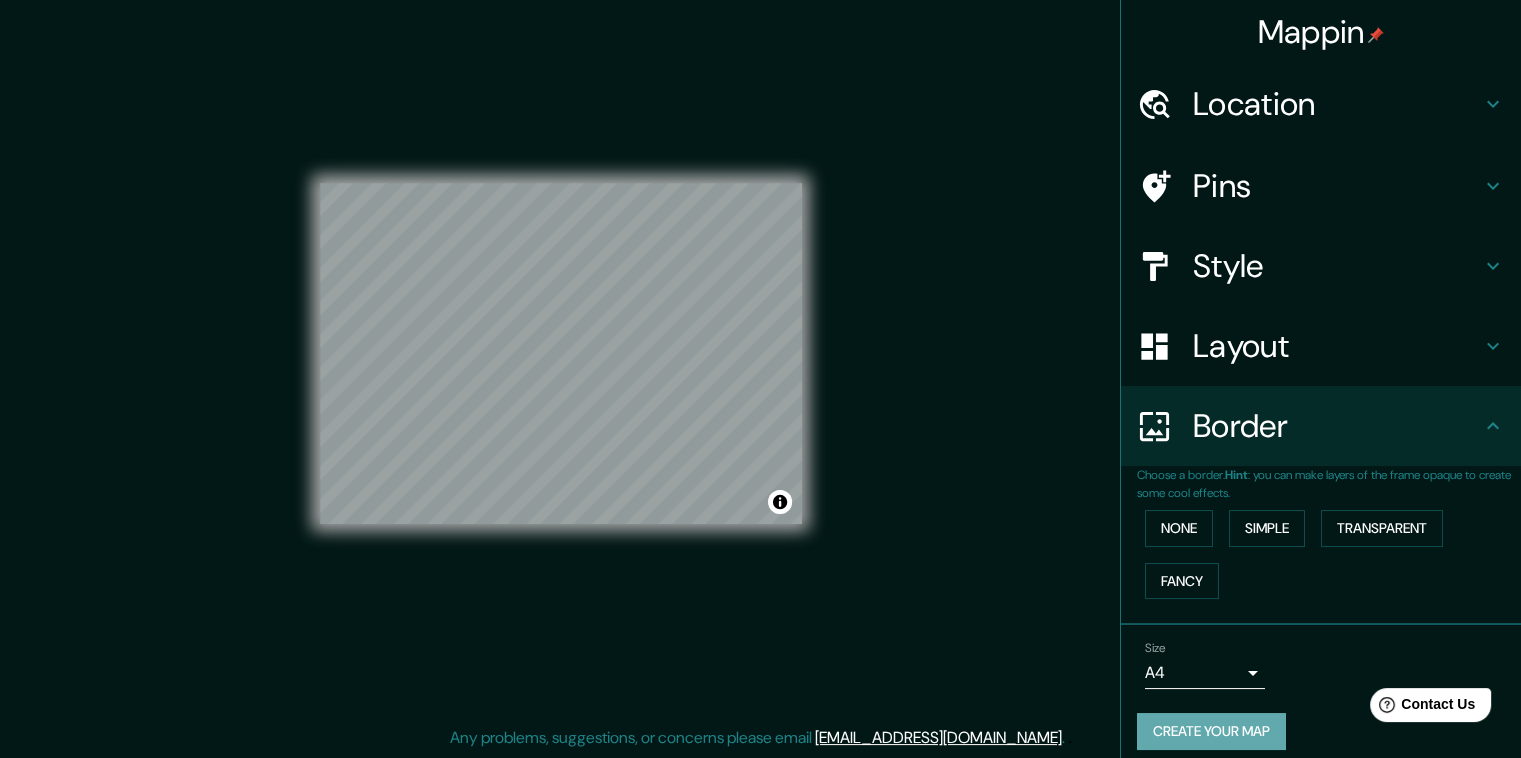 click on "Create your map" at bounding box center [1211, 731] 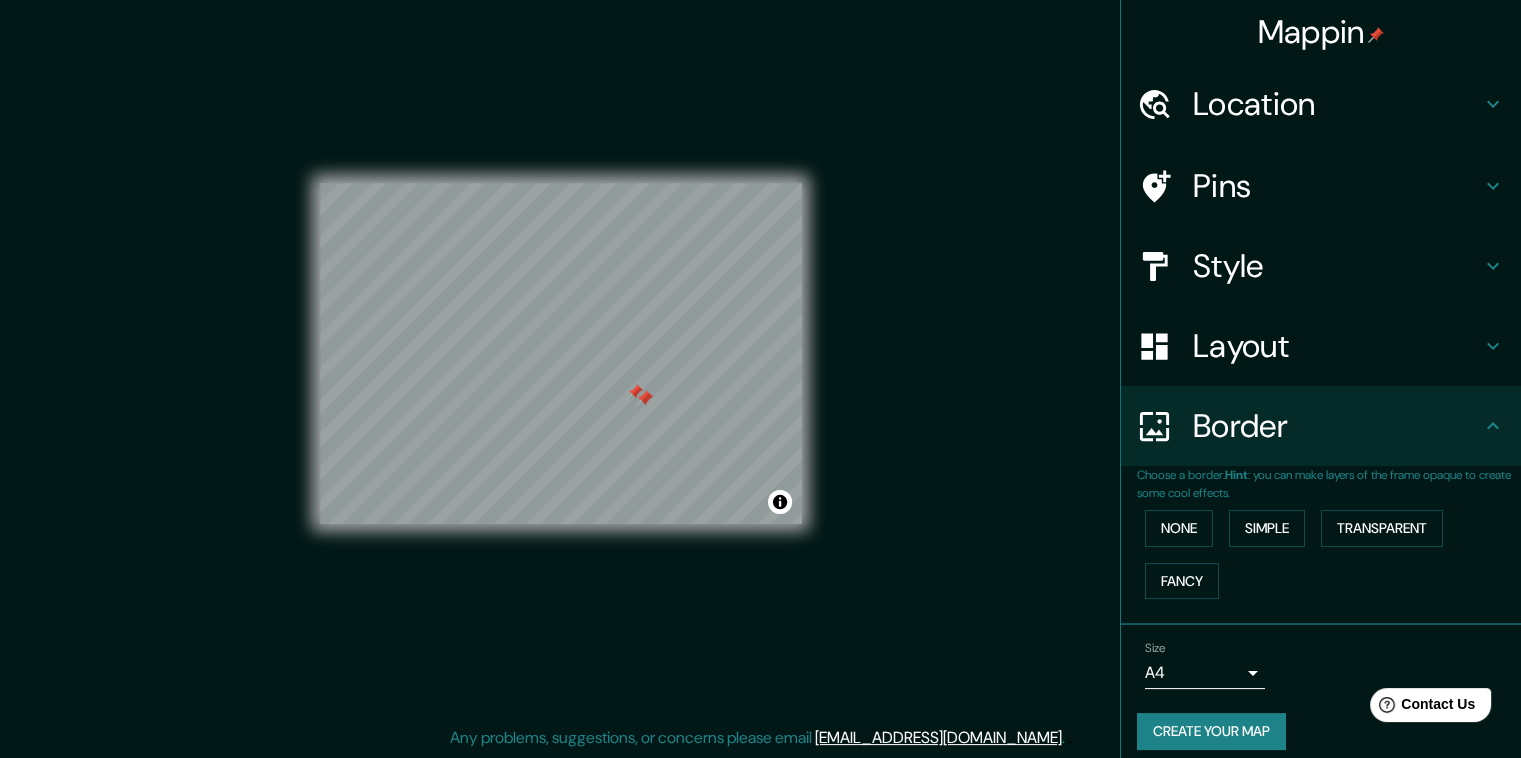 click at bounding box center (645, 399) 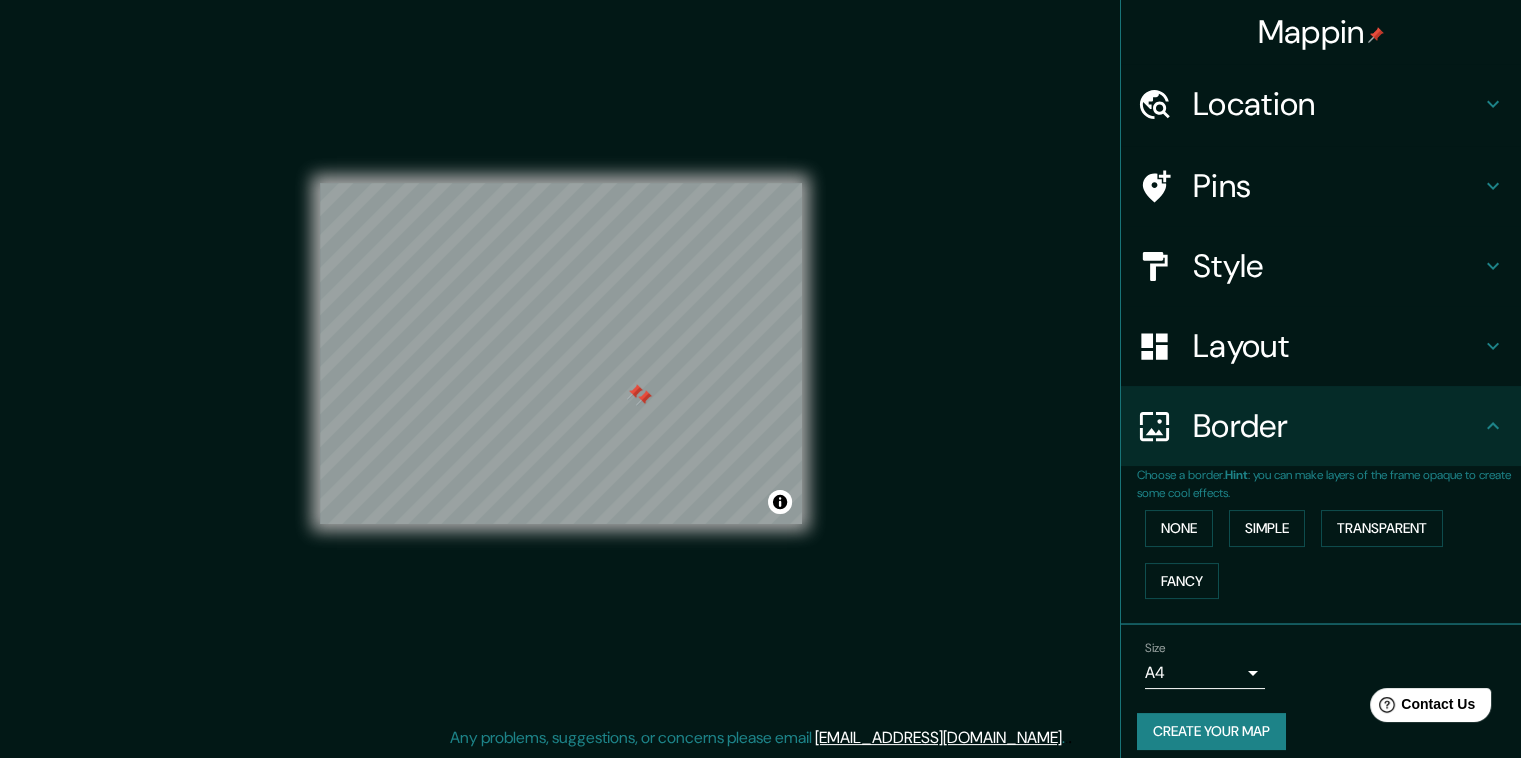 scroll, scrollTop: 0, scrollLeft: 0, axis: both 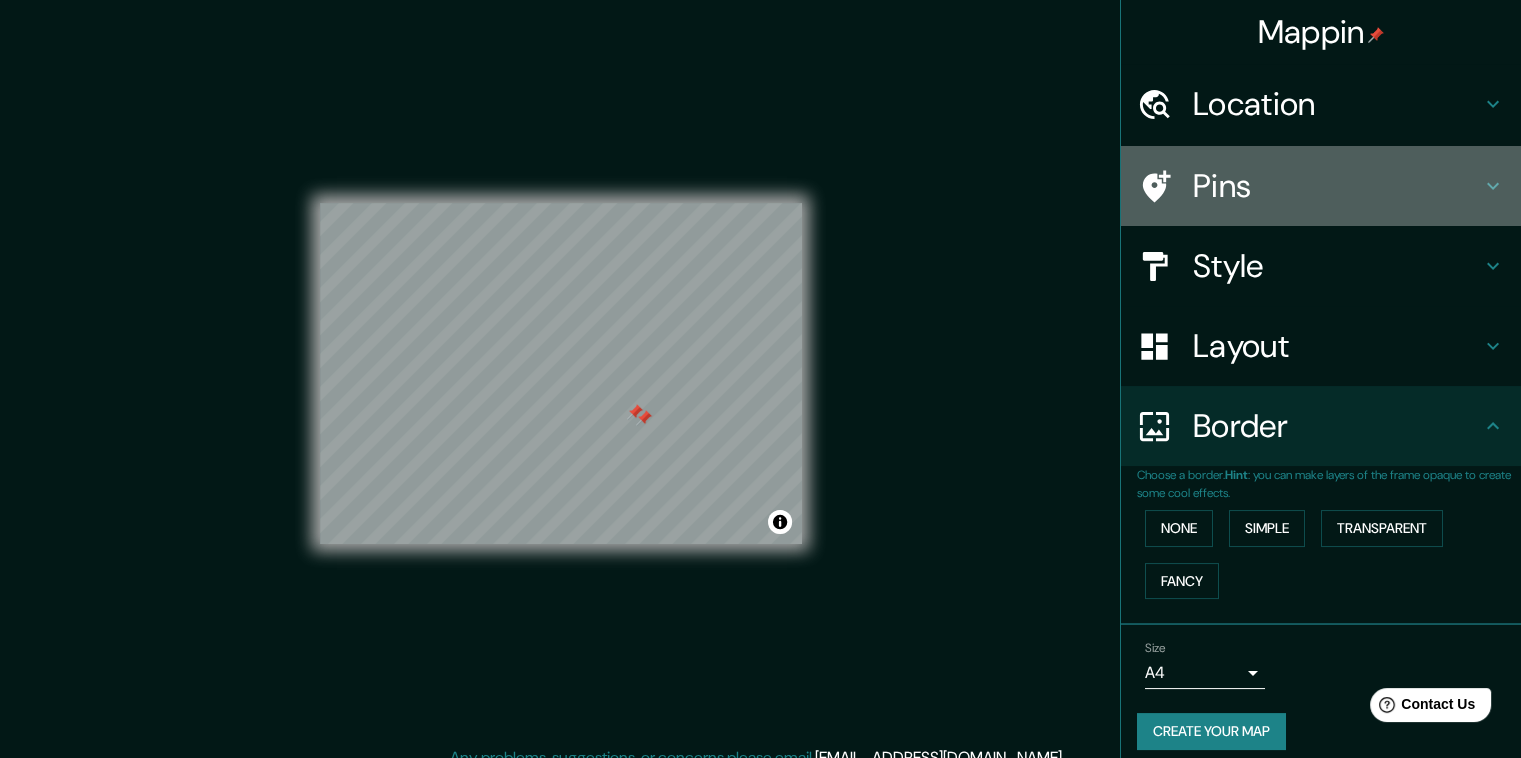 click at bounding box center [1165, 186] 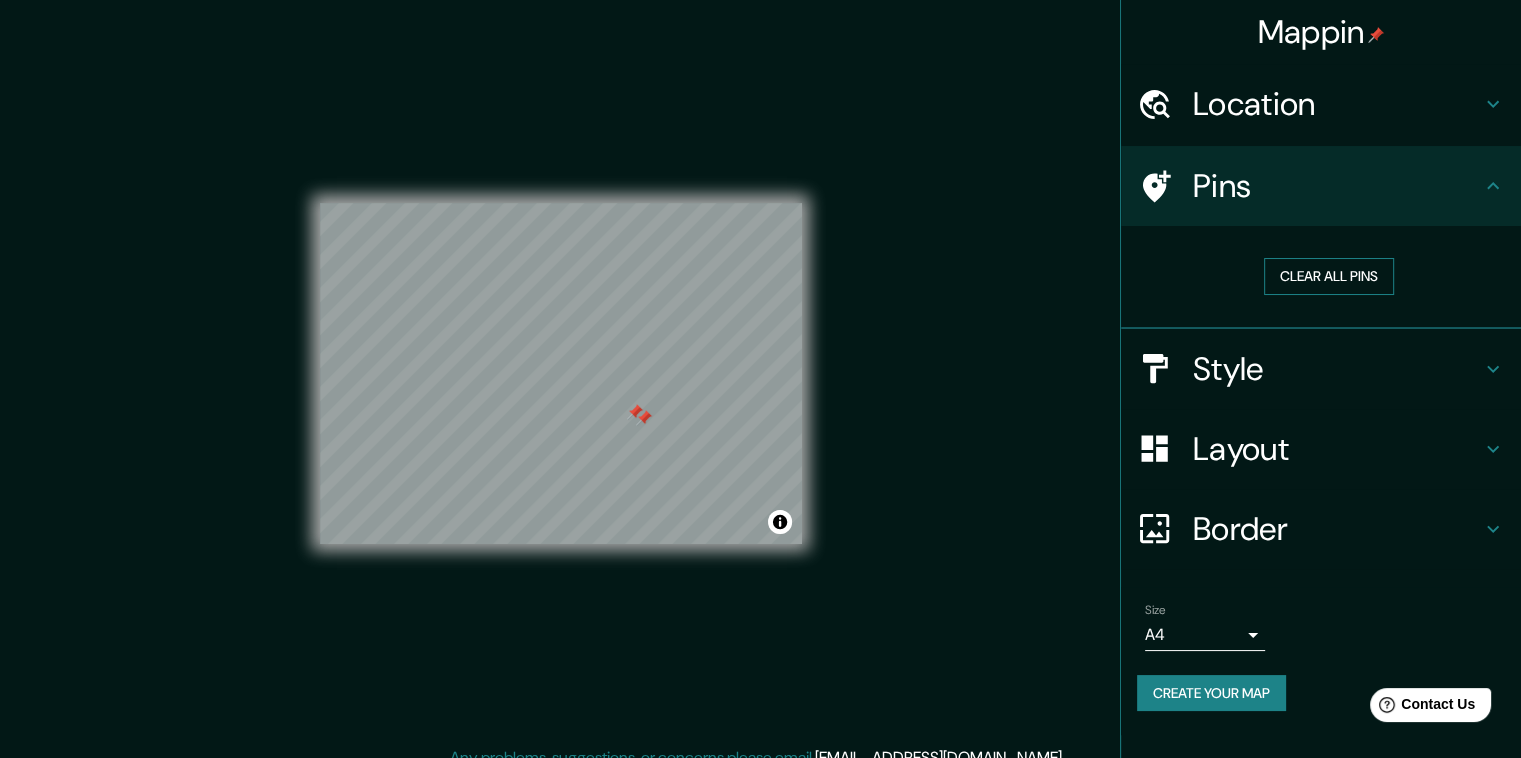 click on "Clear all pins" at bounding box center (1329, 276) 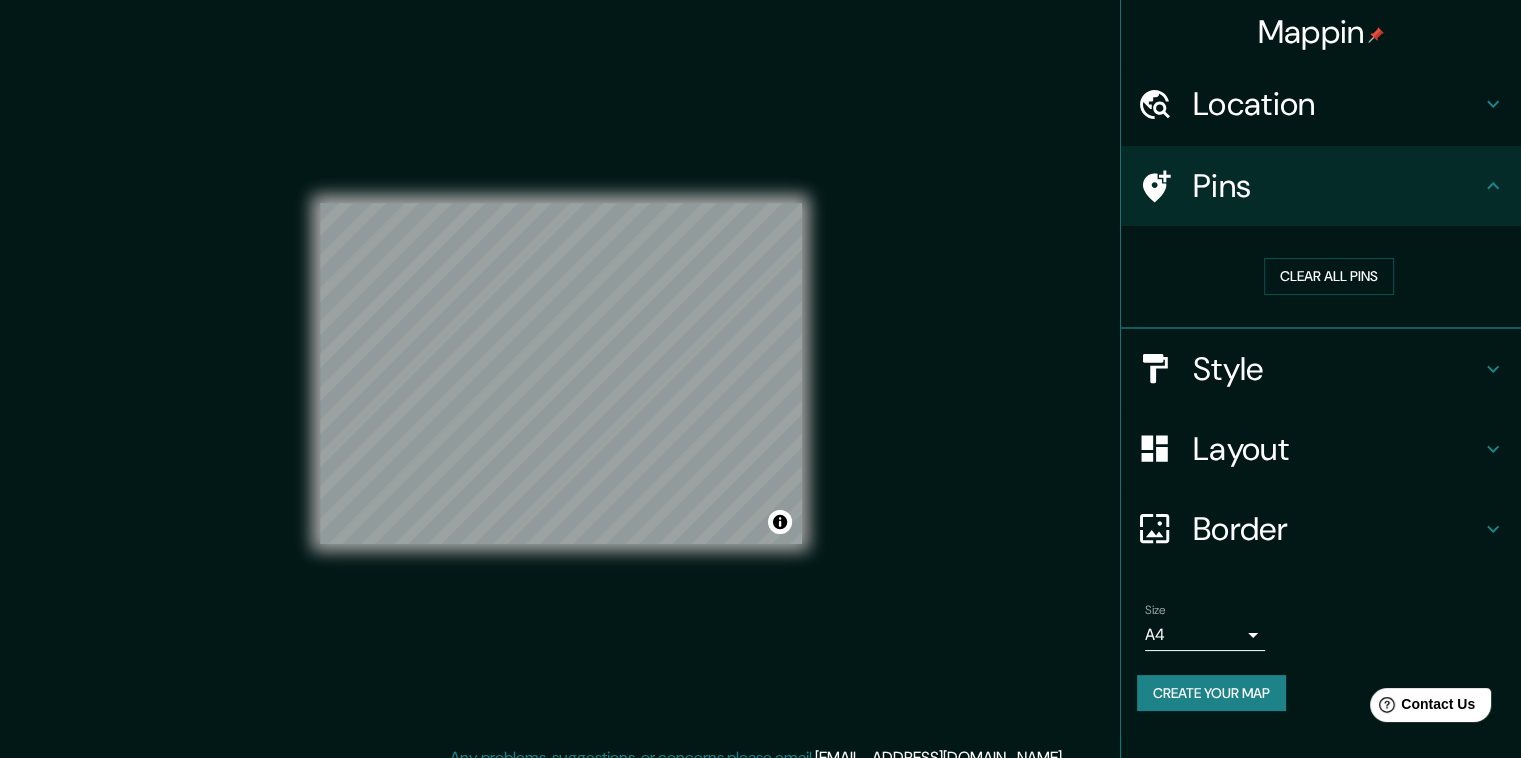 click on "© Mapbox   © OpenStreetMap   Improve this map" at bounding box center (561, 373) 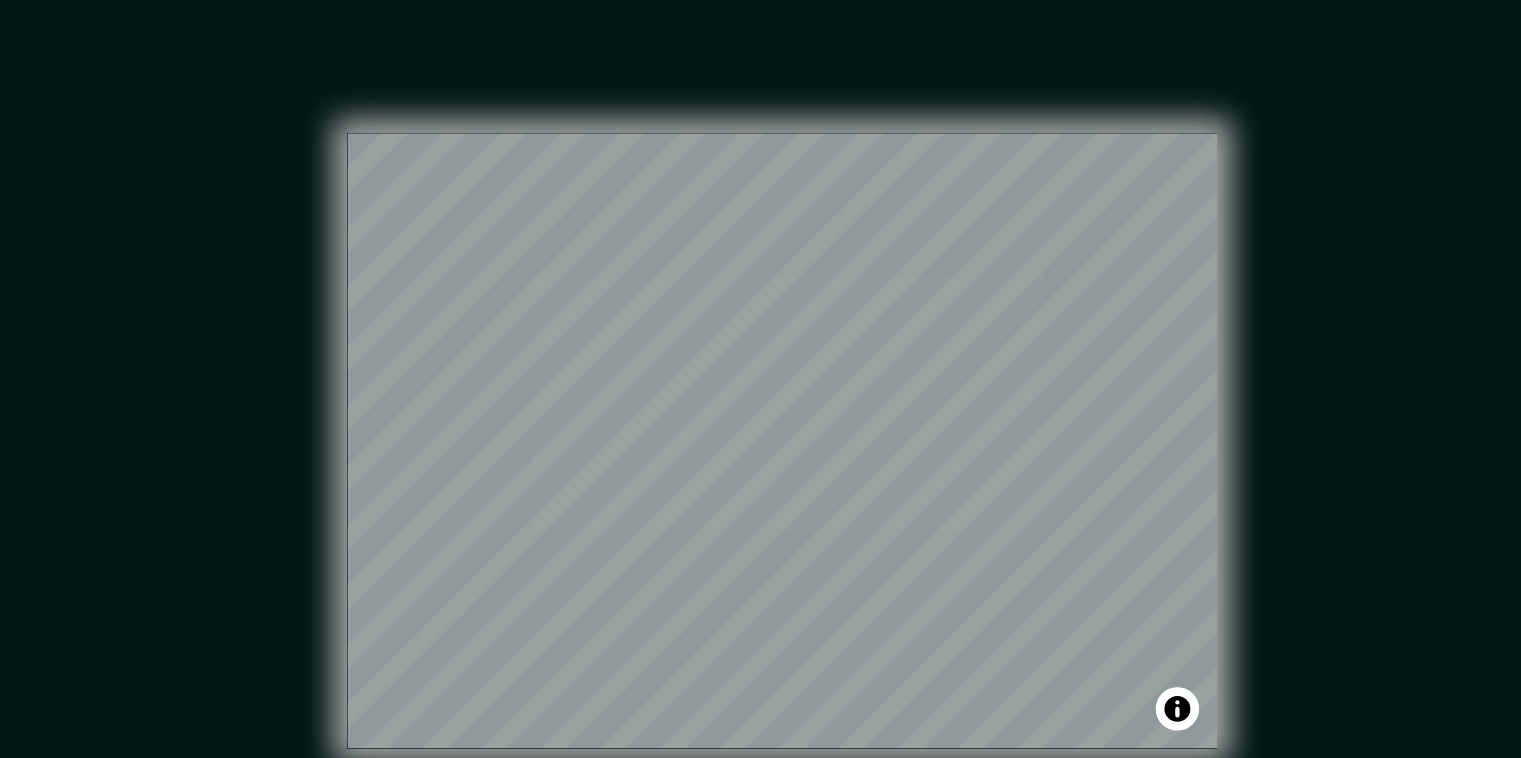 scroll, scrollTop: 20, scrollLeft: 0, axis: vertical 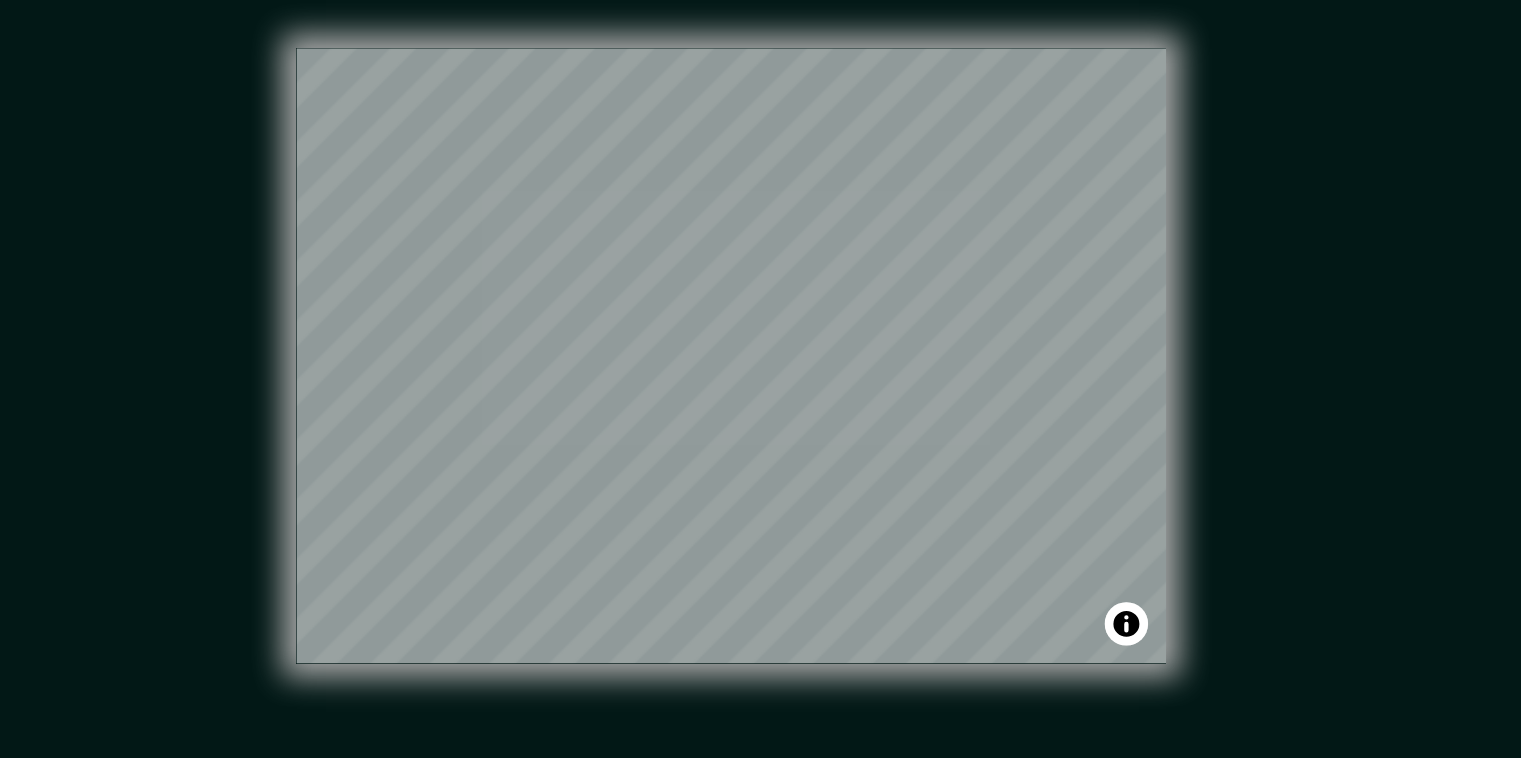 click on "Mappin Location [GEOGRAPHIC_DATA], [GEOGRAPHIC_DATA], [GEOGRAPHIC_DATA] Pins Clear all pins Style Layout Border Choose a border.  Hint : you can make layers of the frame opaque to create some cool effects. None Simple Transparent Fancy Size A4 single Create your map © Mapbox   © OpenStreetMap   Improve this map Any problems, suggestions, or concerns please email    [EMAIL_ADDRESS][DOMAIN_NAME] . . ." at bounding box center (760, 369) 